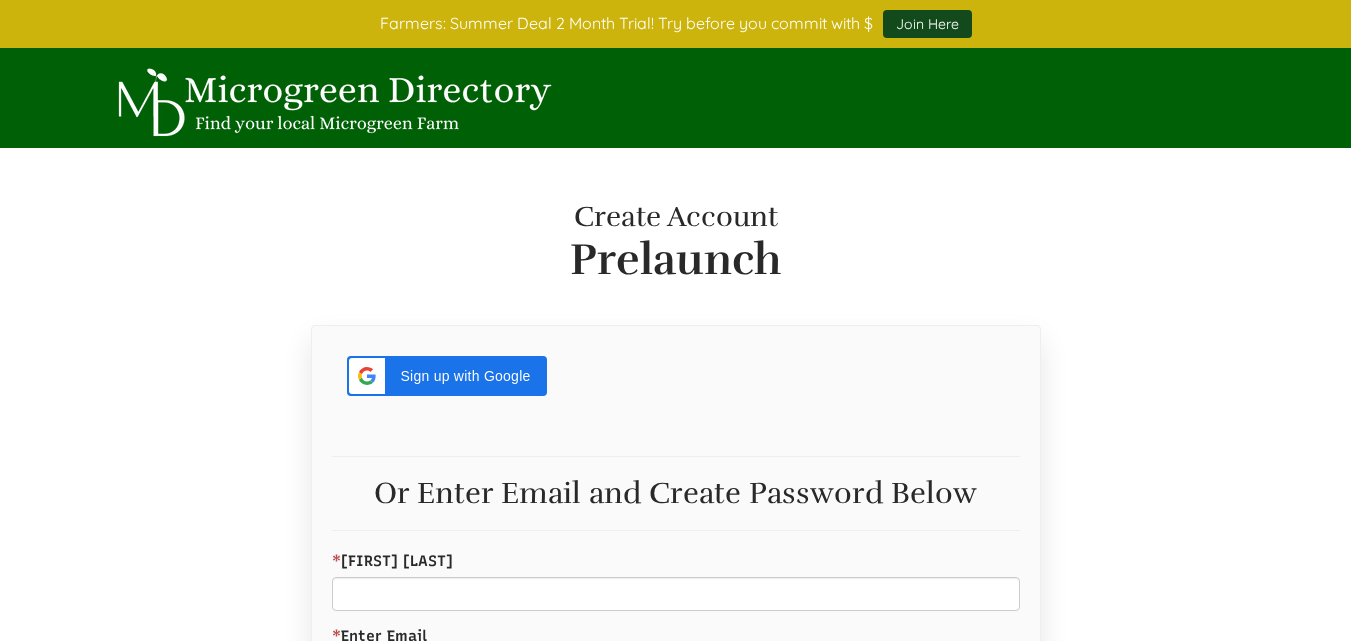 scroll, scrollTop: 0, scrollLeft: 0, axis: both 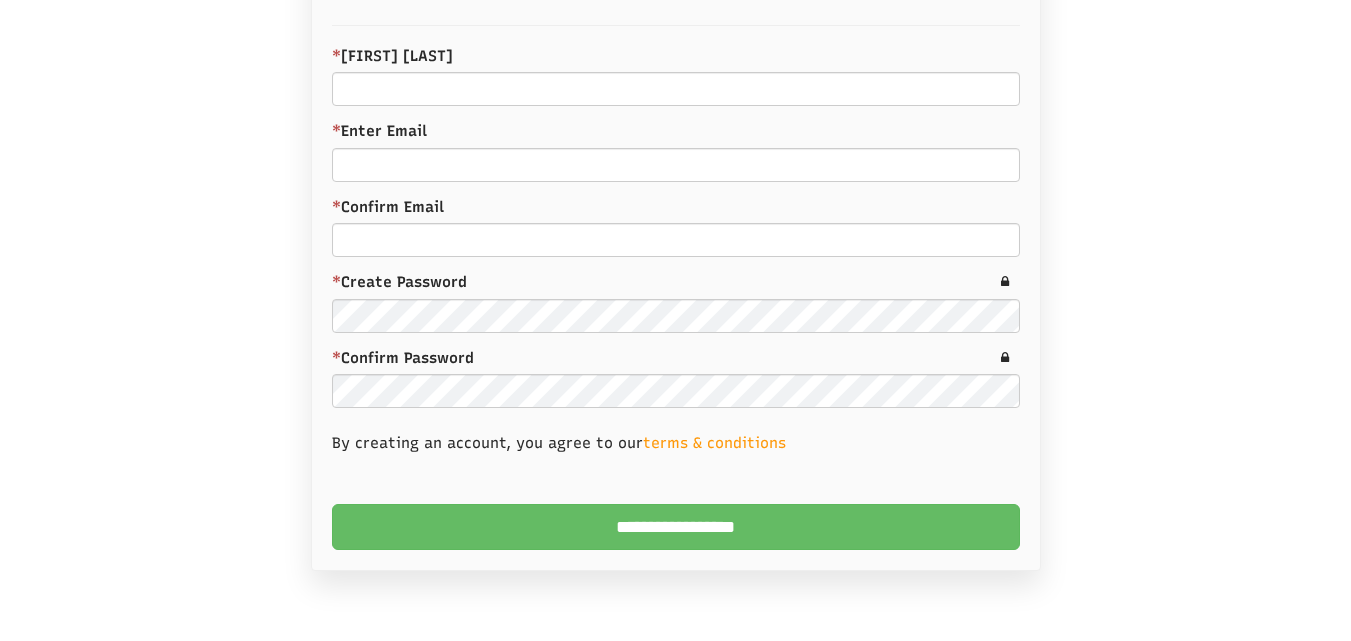 click on "**********" at bounding box center [676, 527] 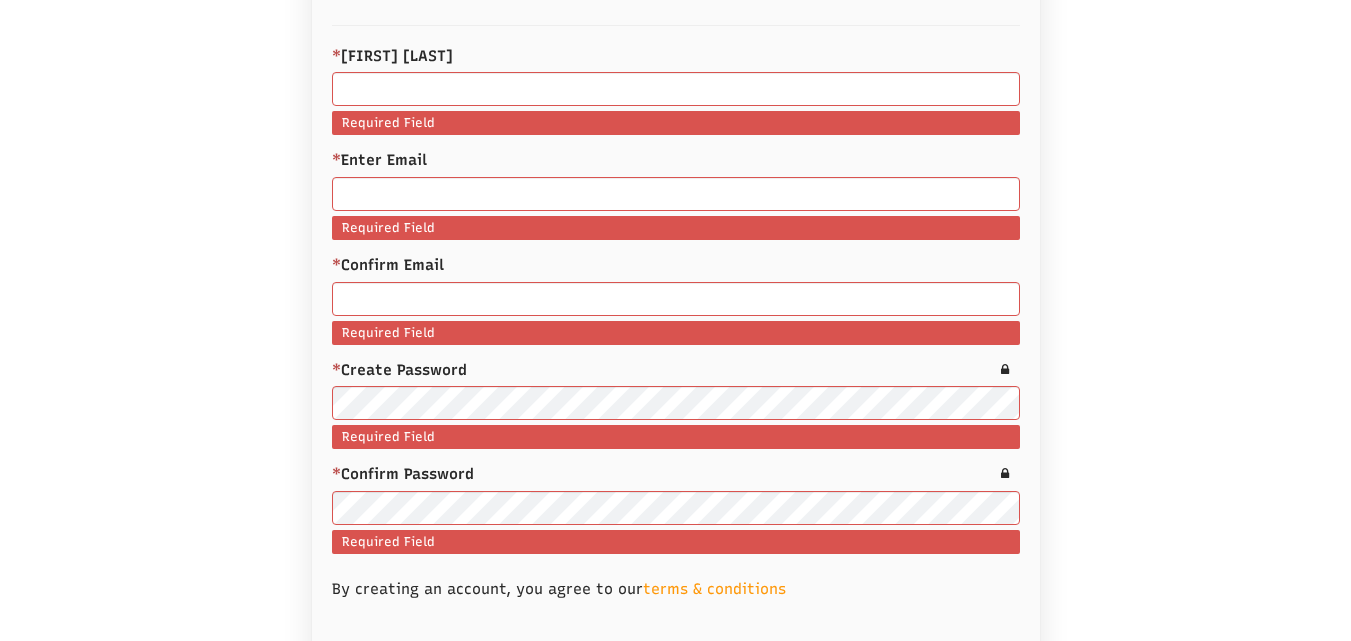 type on "**********" 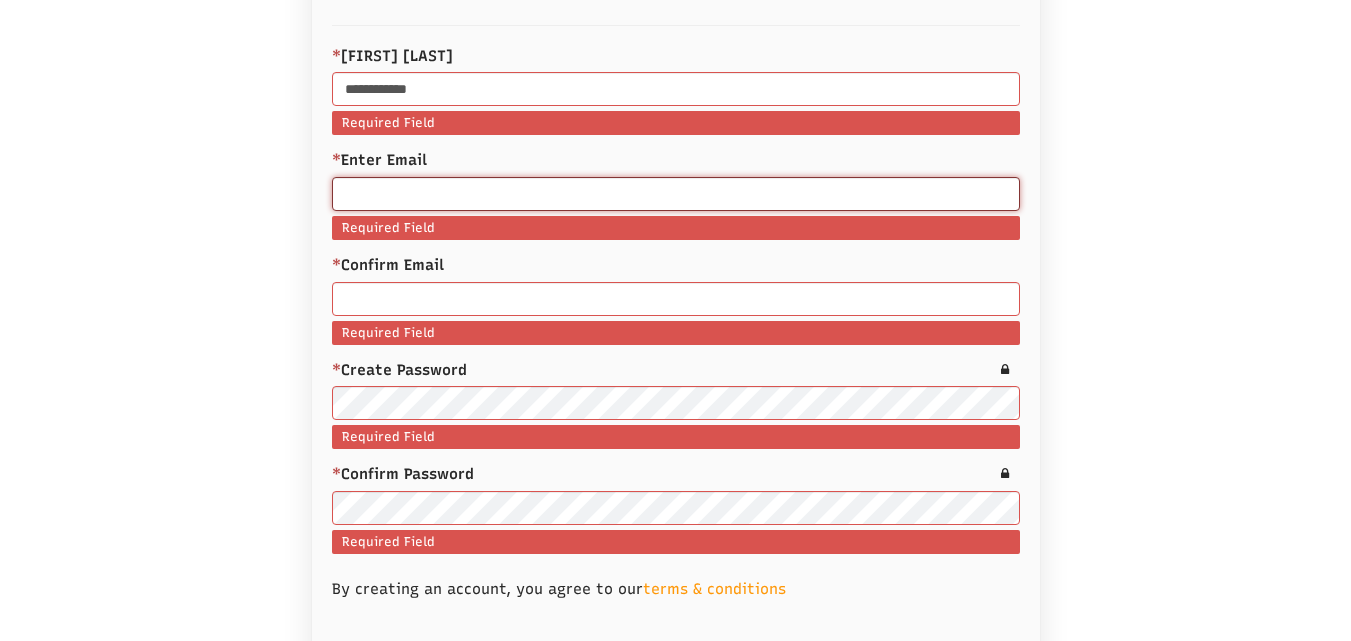 type on "**********" 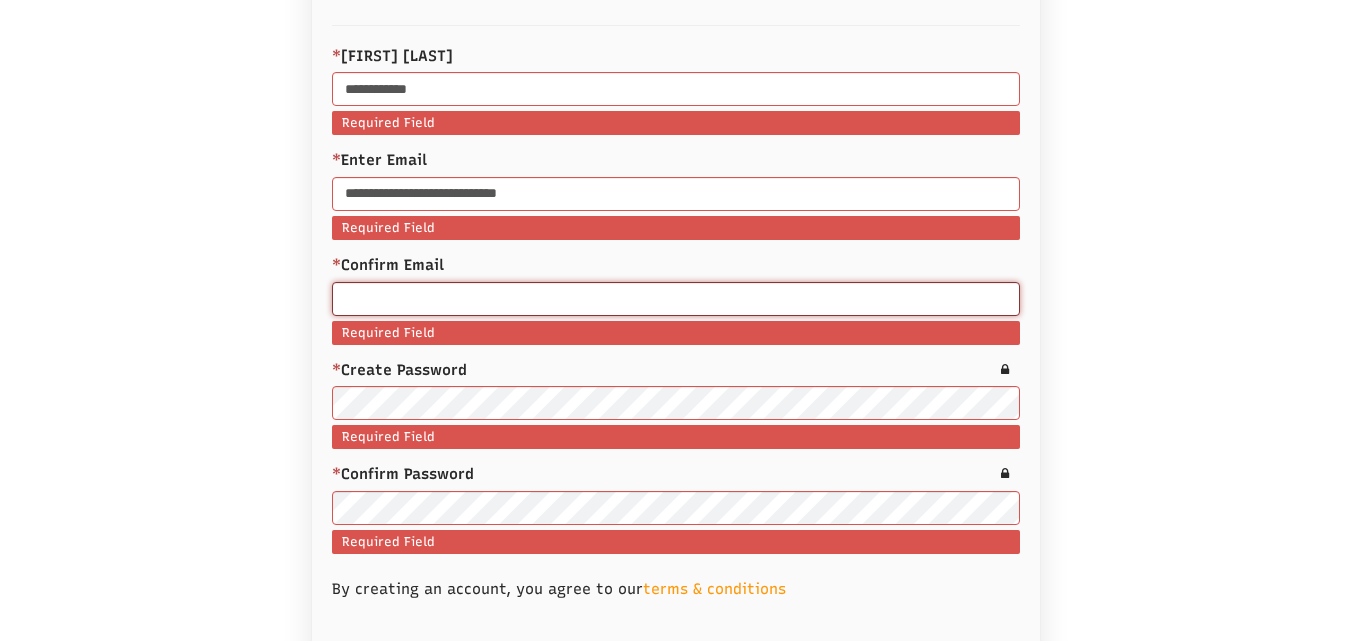 type on "**********" 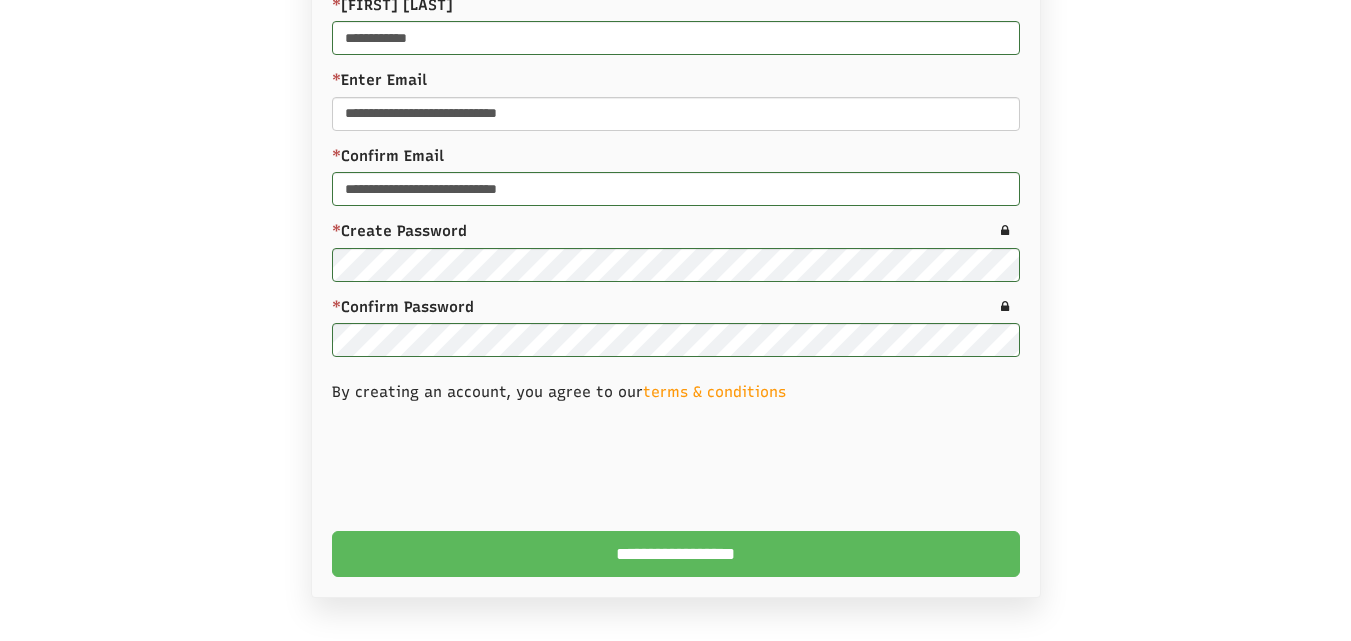 scroll, scrollTop: 543, scrollLeft: 0, axis: vertical 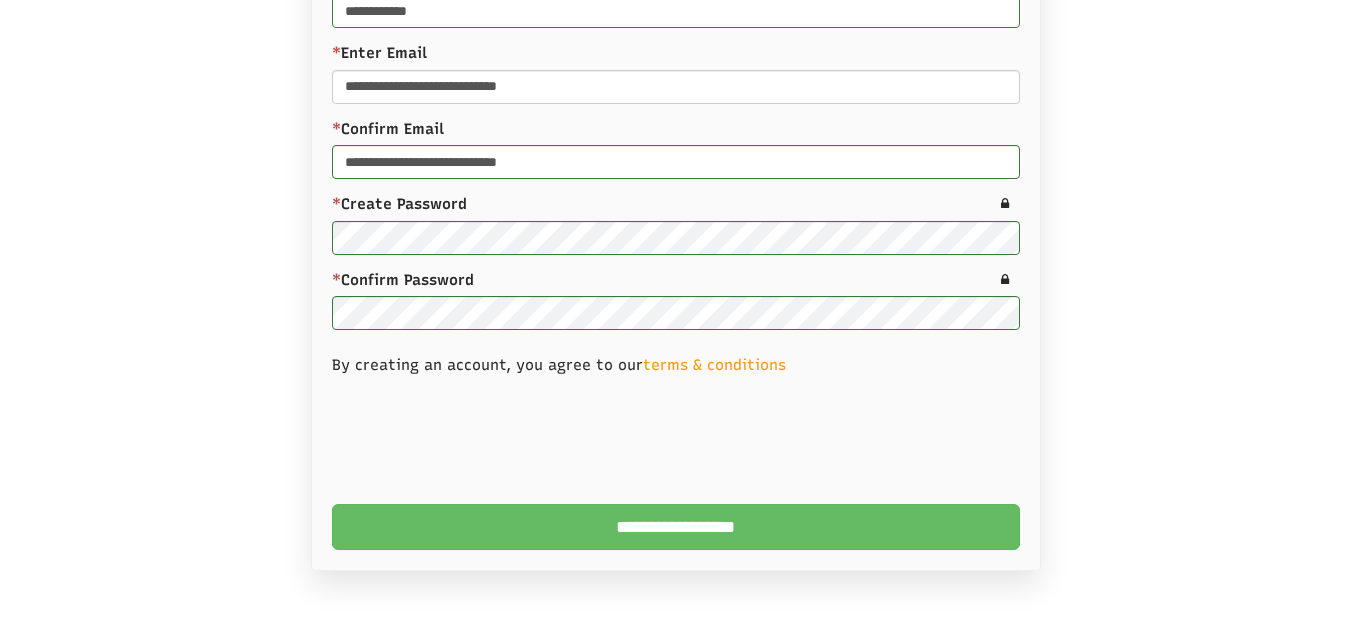 click on "**********" at bounding box center [676, 527] 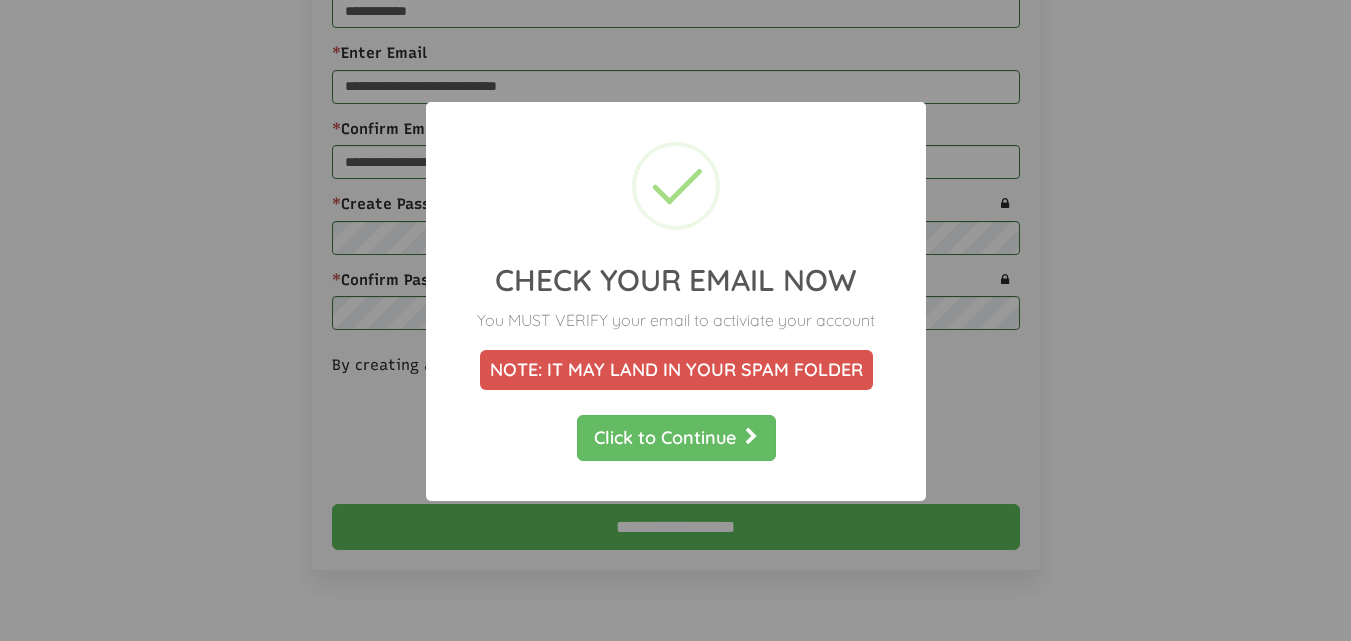click on "Click to Continue" at bounding box center [675, 437] 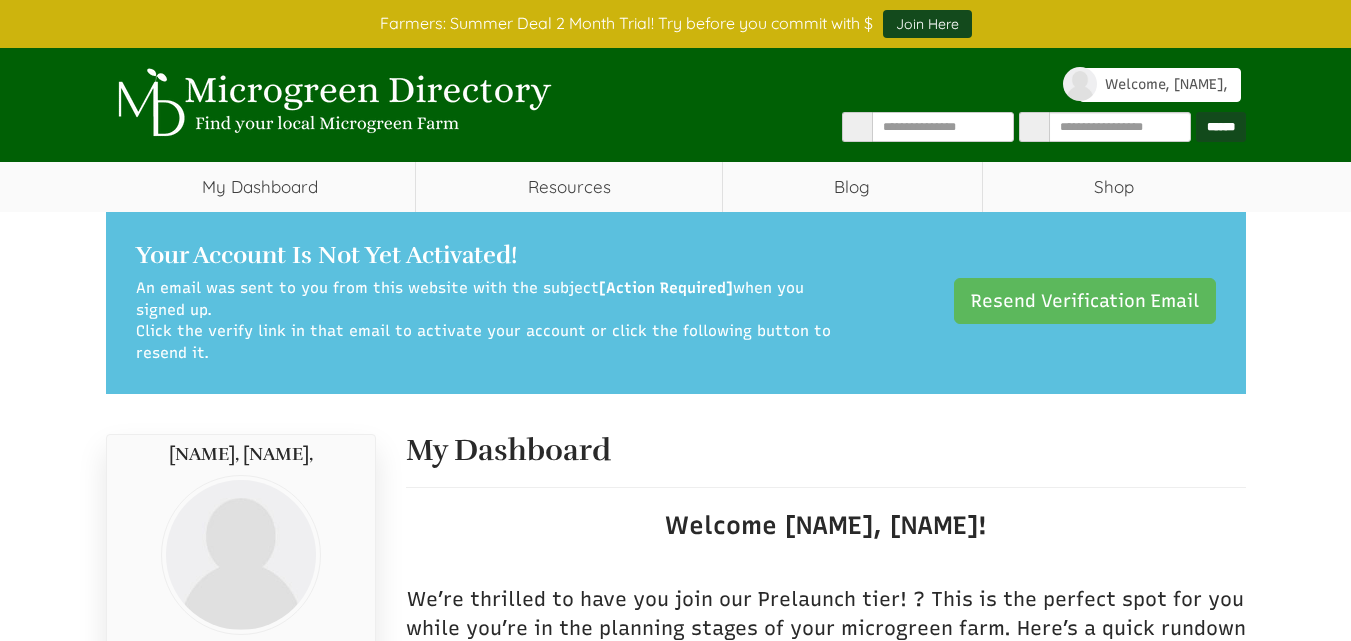scroll, scrollTop: 0, scrollLeft: 0, axis: both 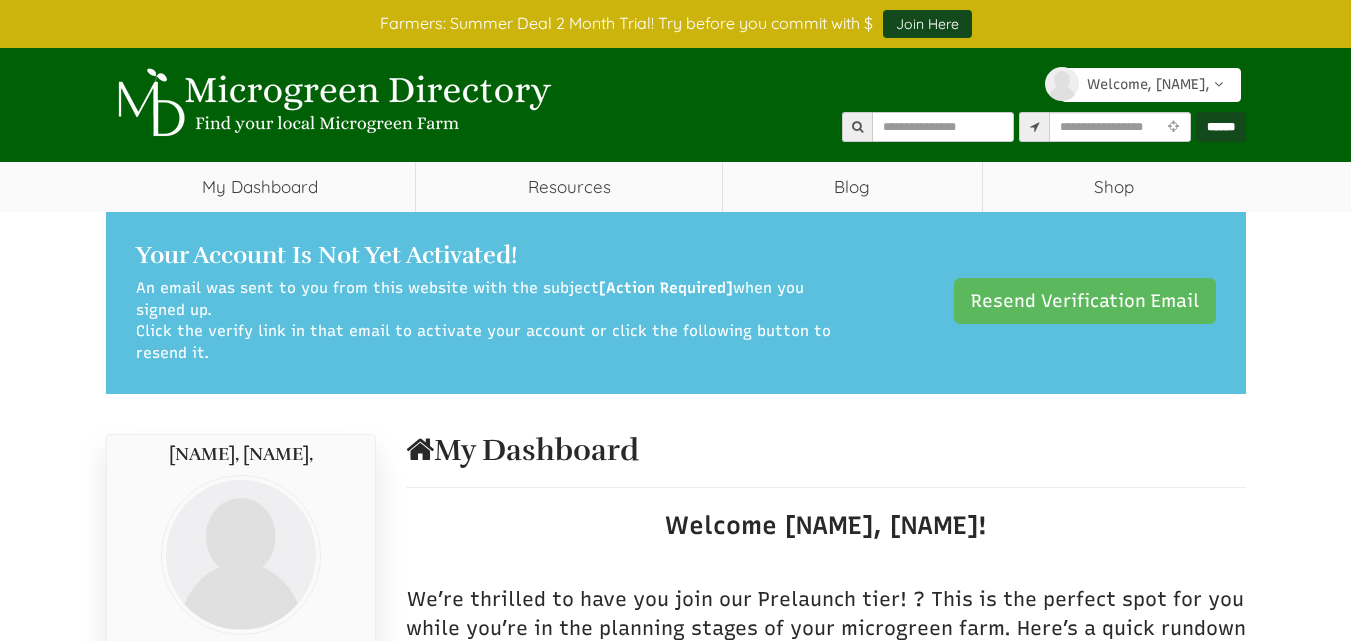 select 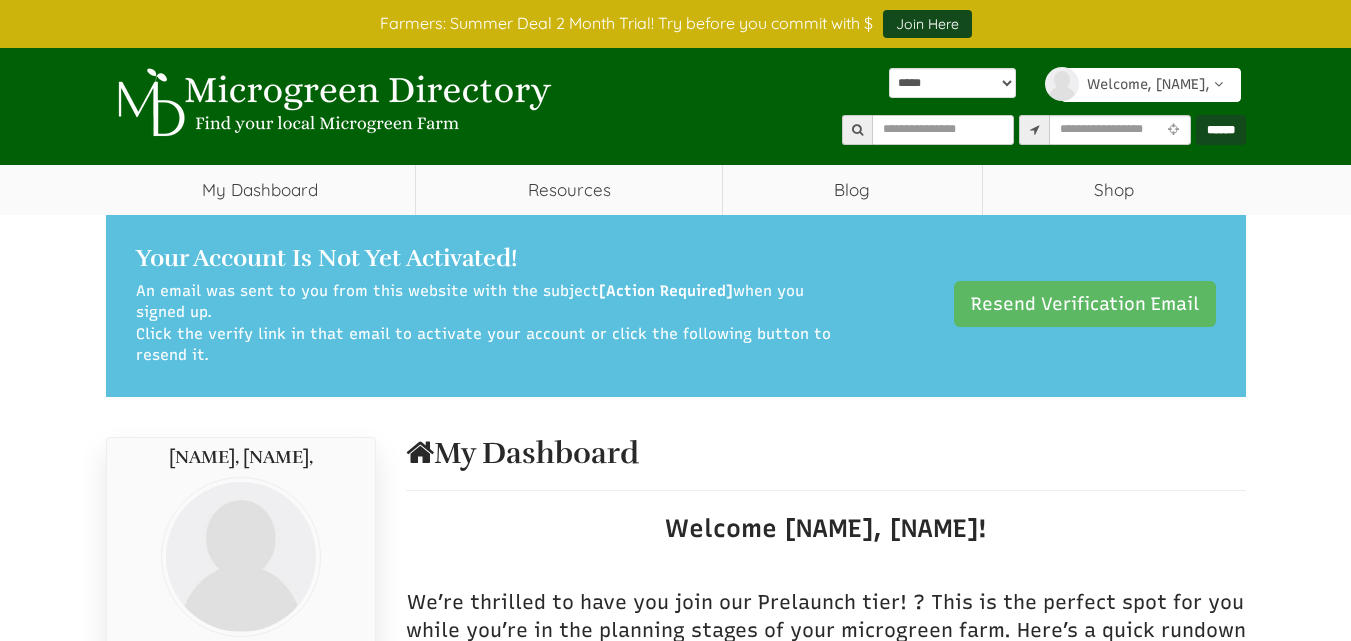 click on "Resend Verification Email" at bounding box center [1085, 304] 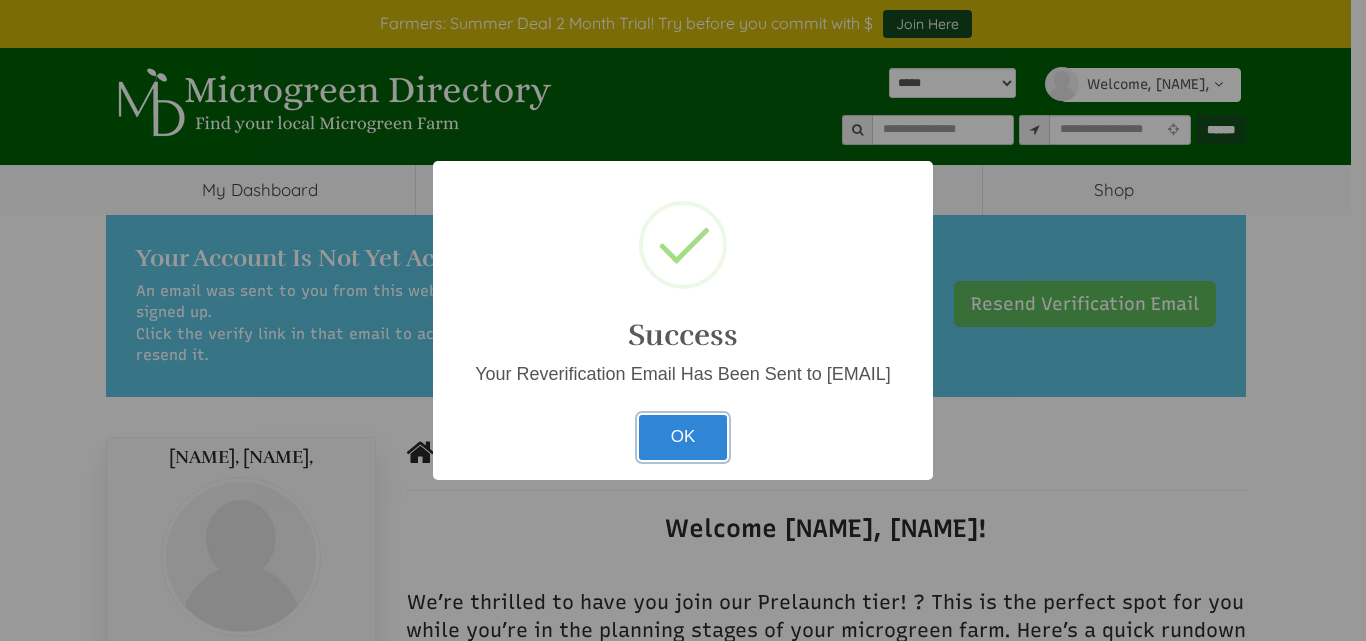 type 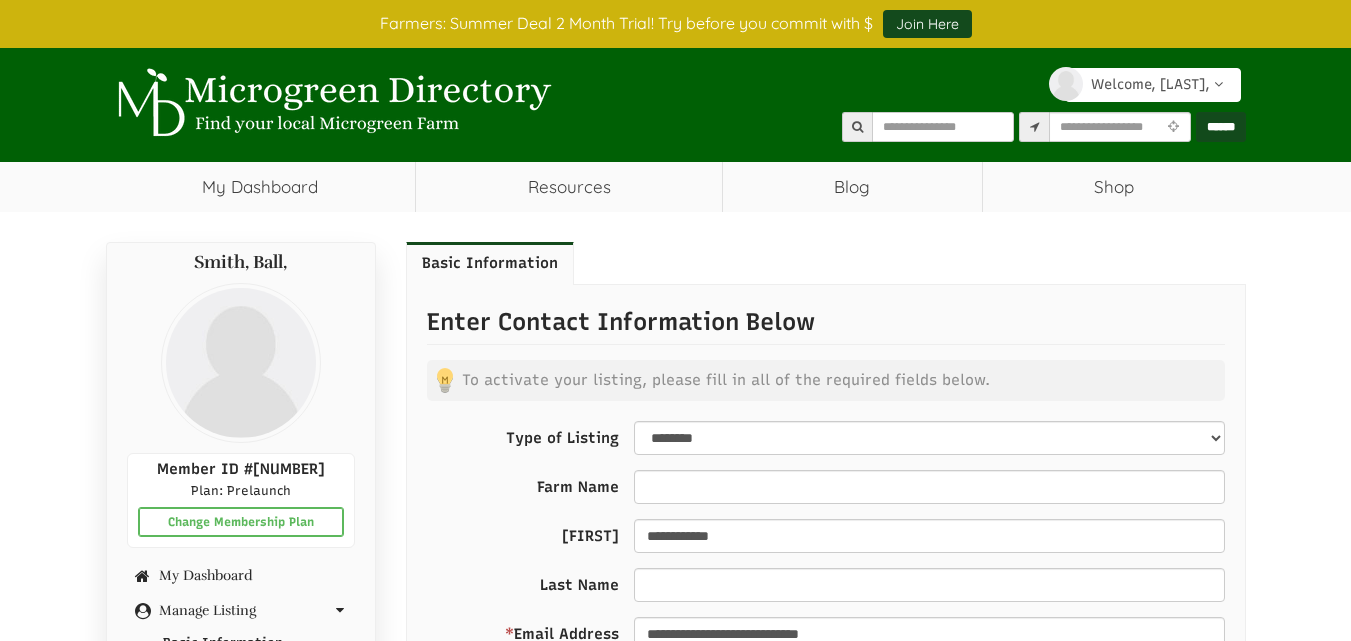 select 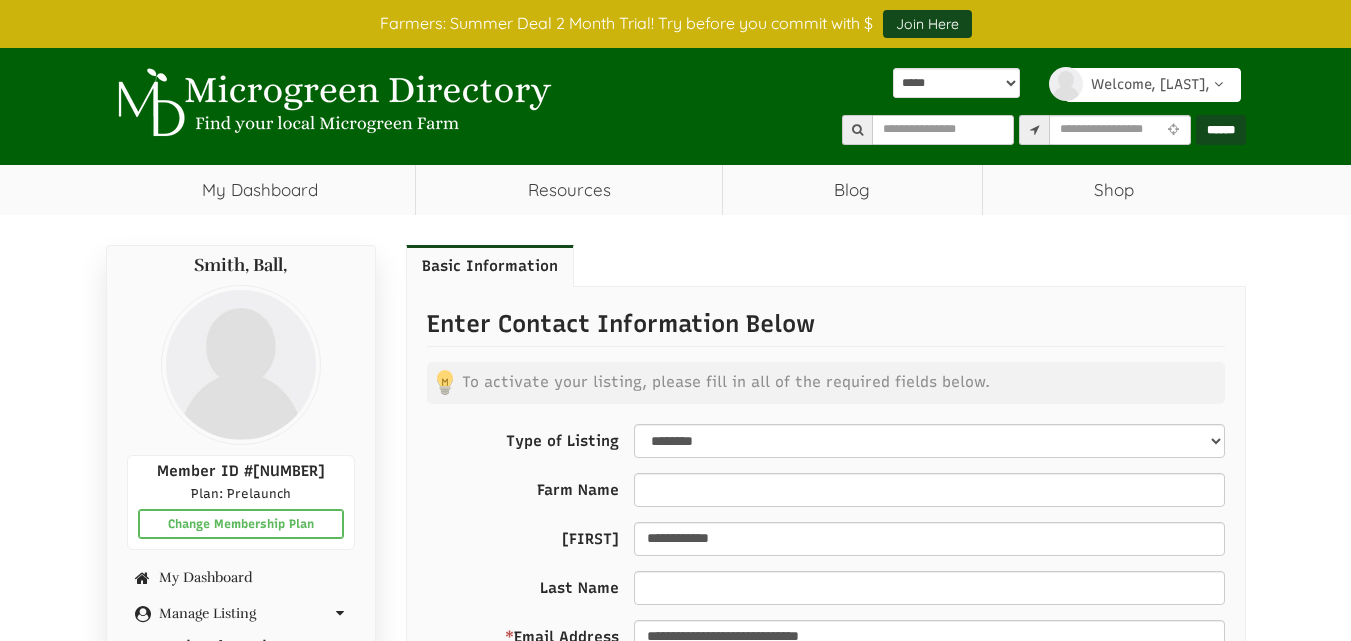 scroll, scrollTop: 0, scrollLeft: 0, axis: both 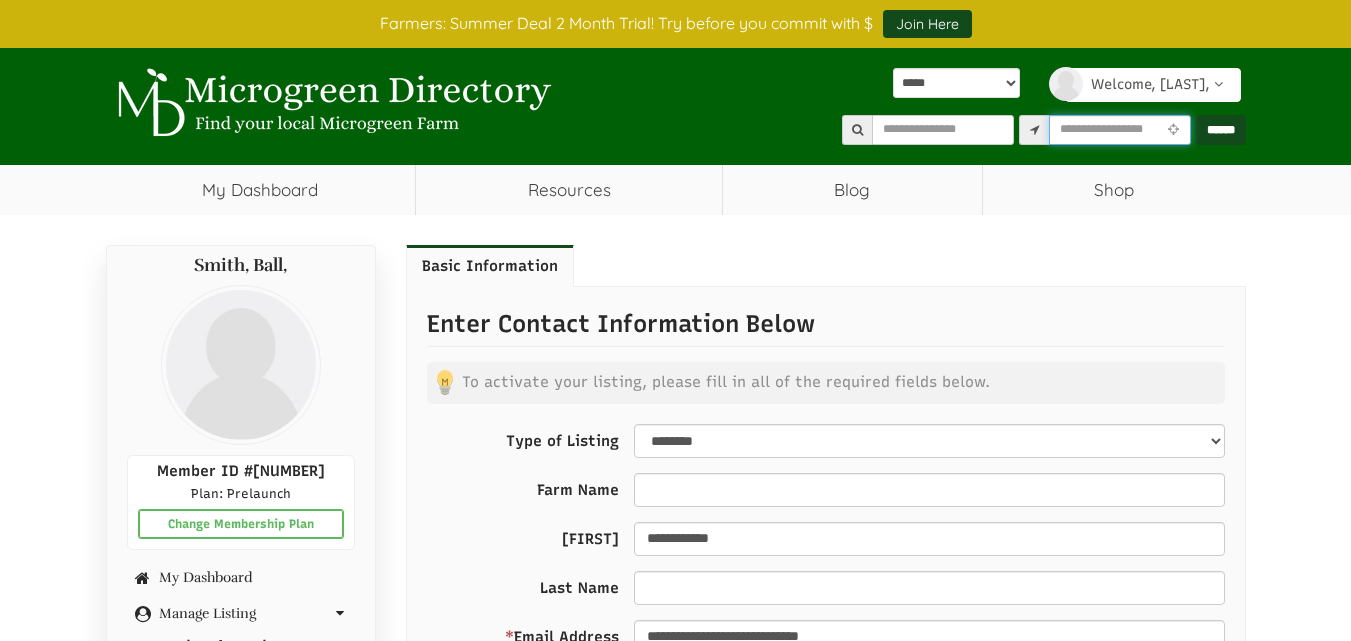 type on "*****" 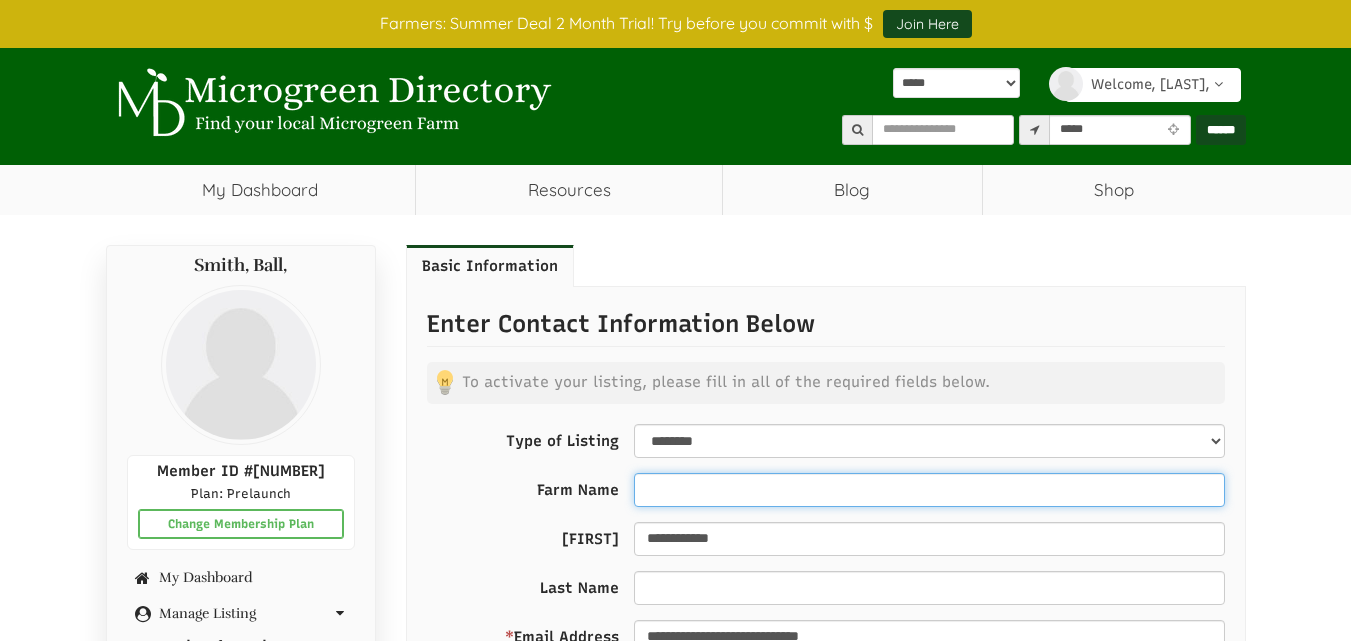 type on "**********" 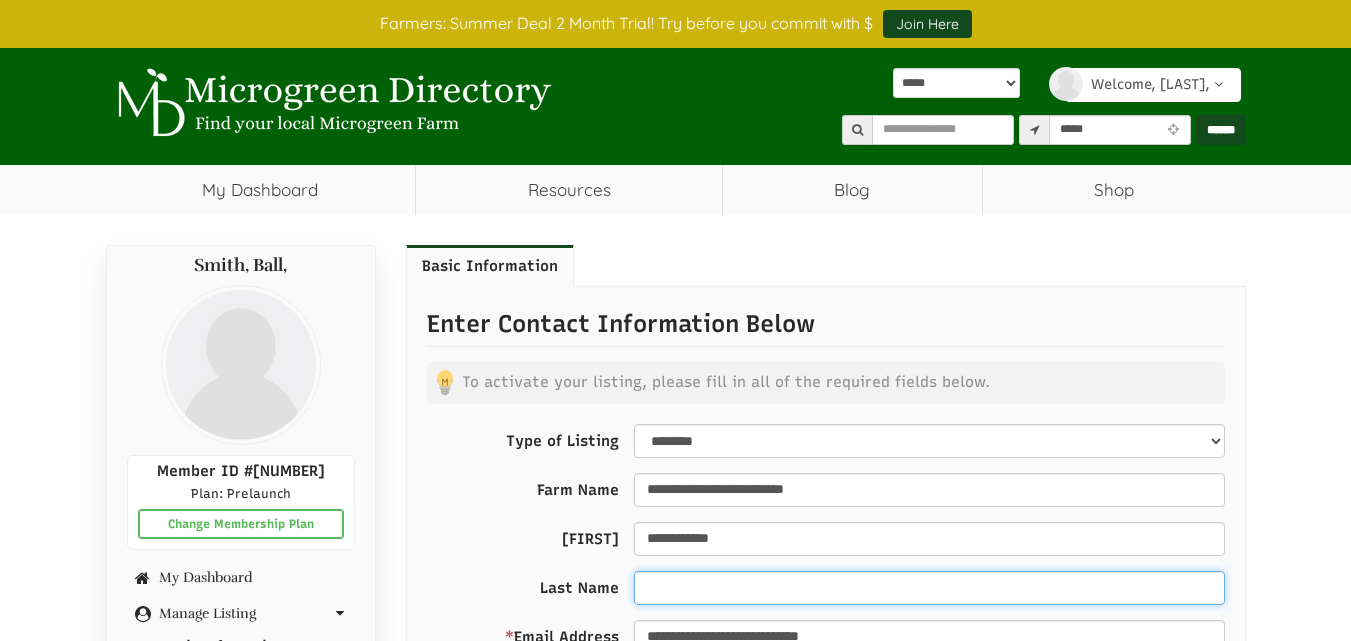 type on "**********" 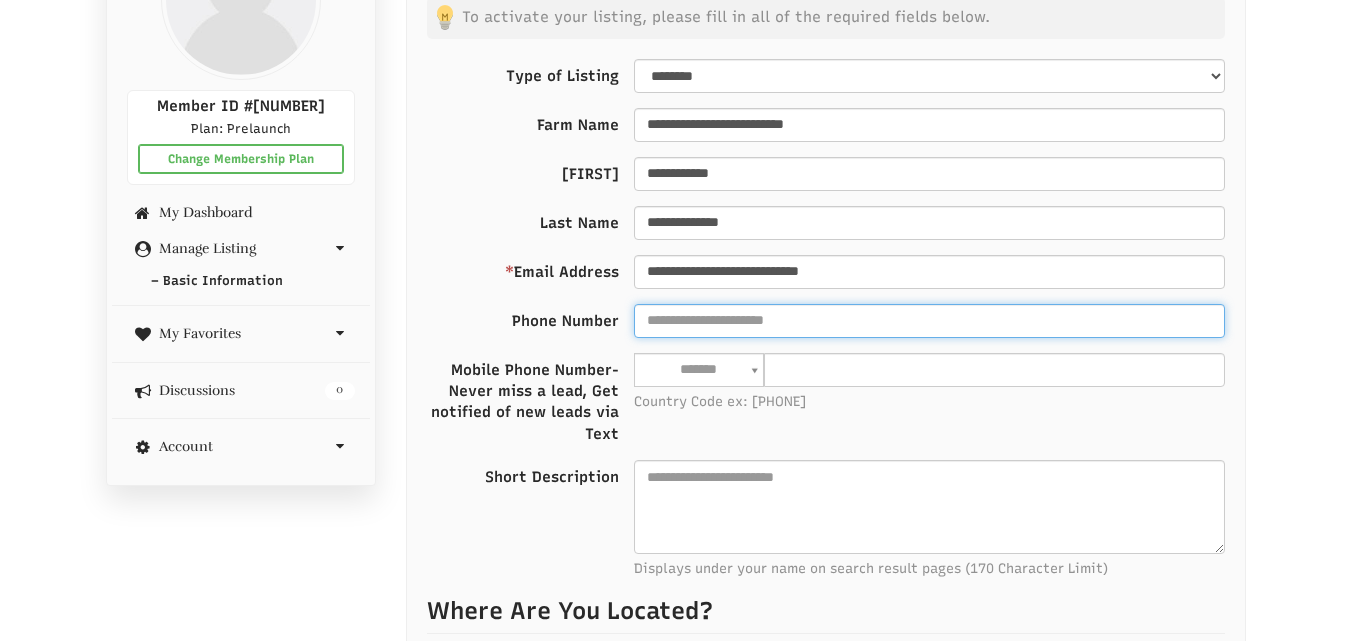 type on "**********" 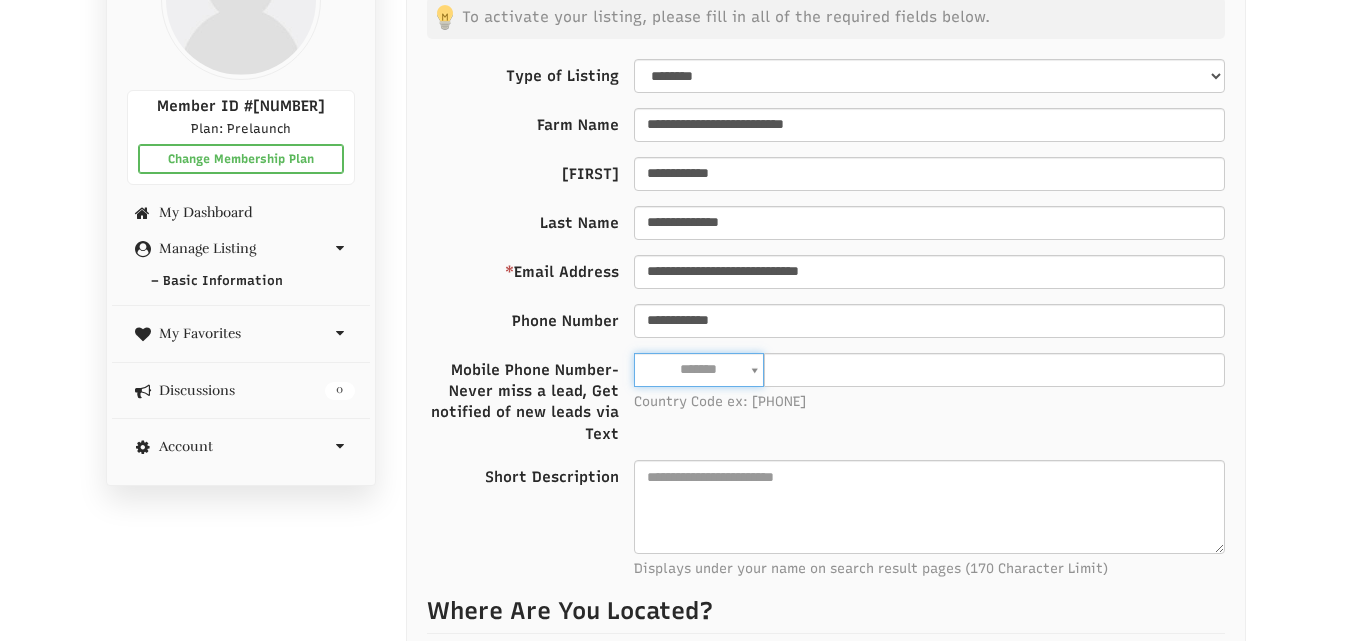 type on "**********" 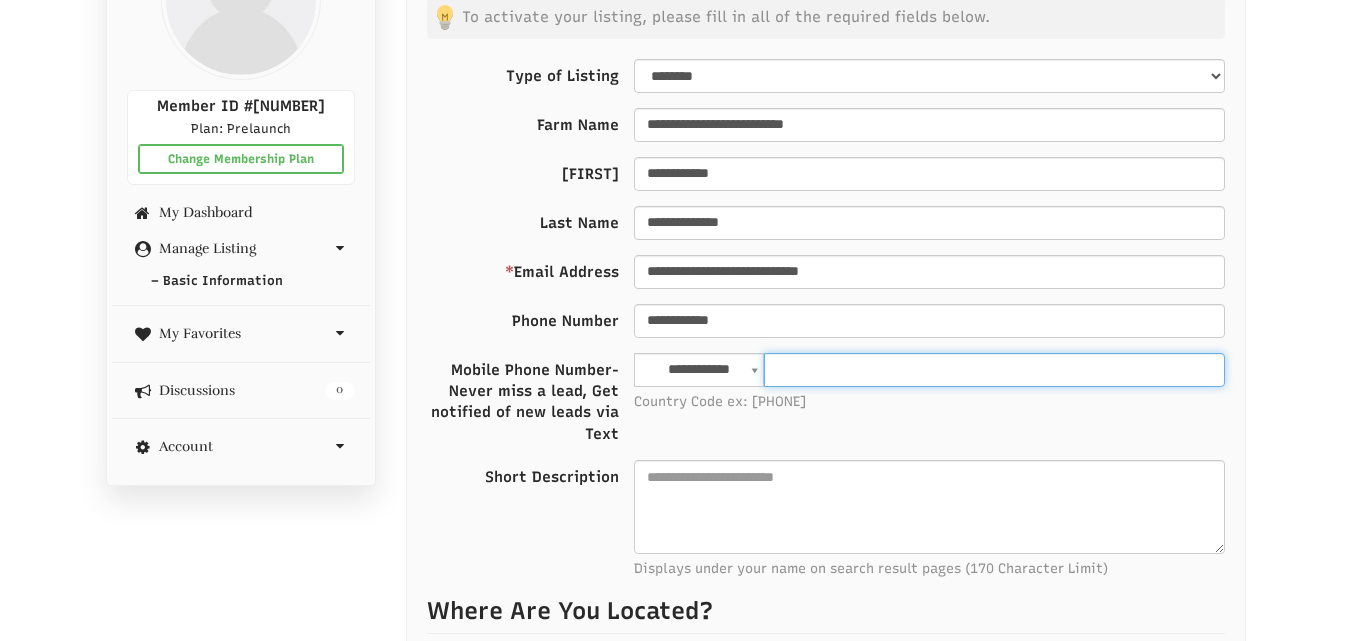 type on "**********" 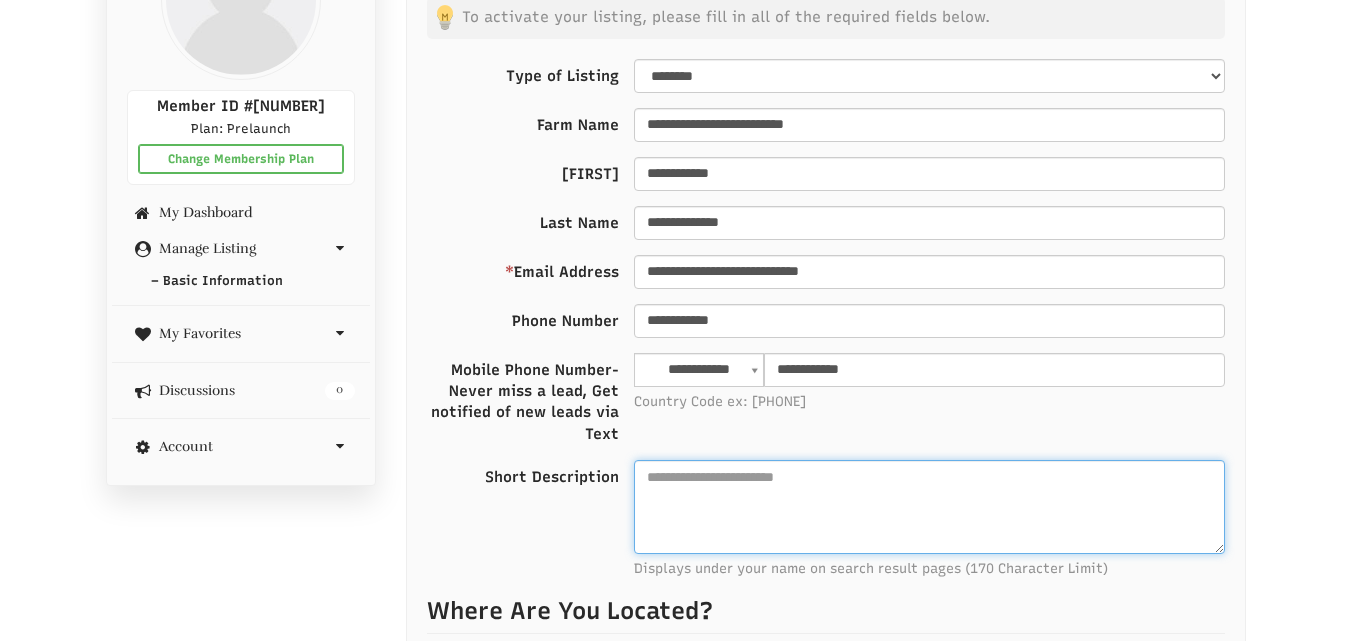 type on "**********" 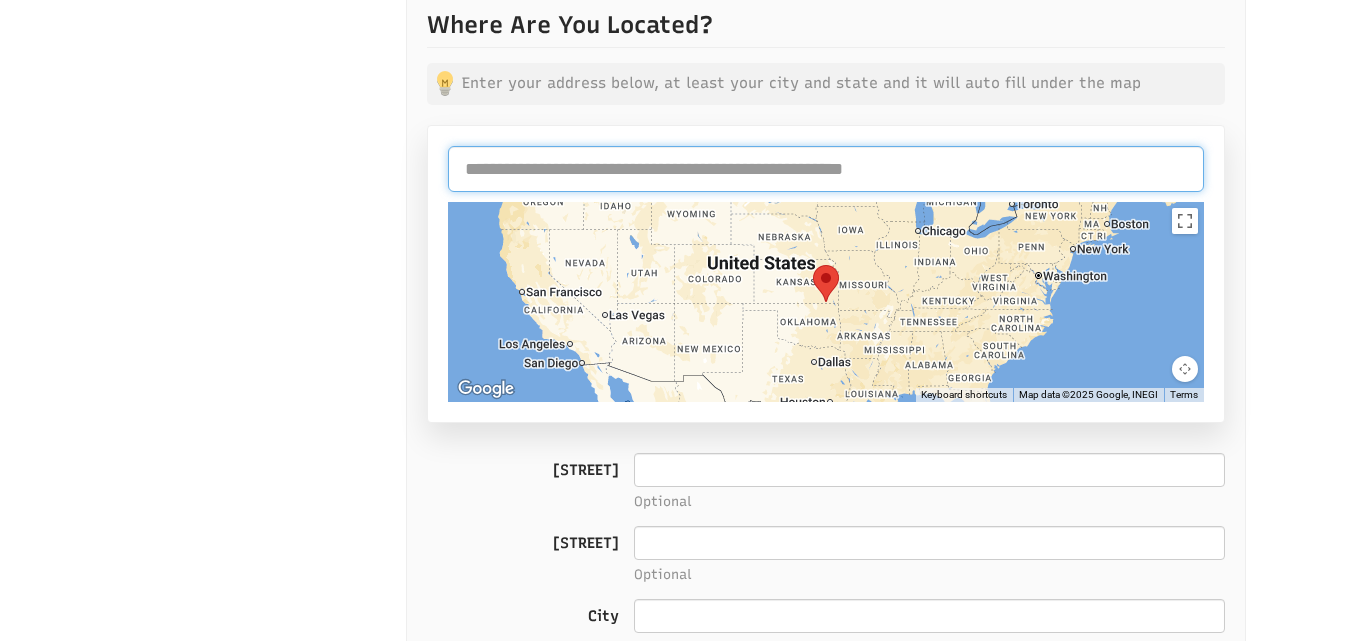 type on "**********" 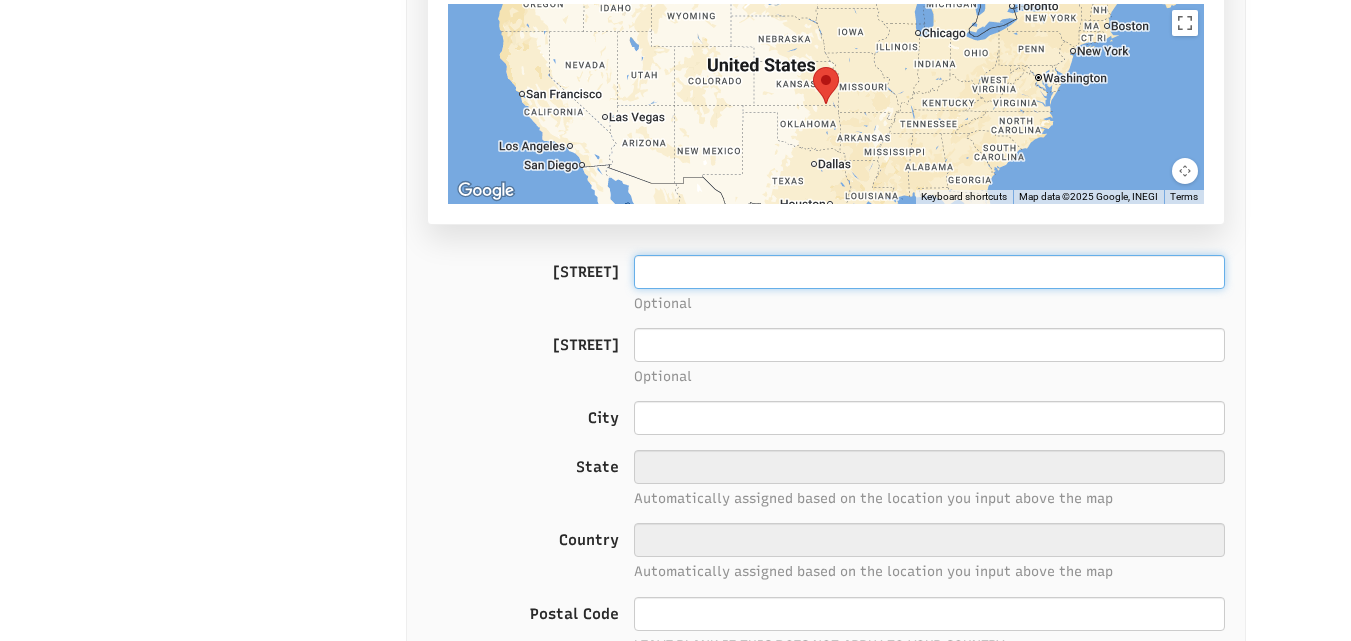 type on "**********" 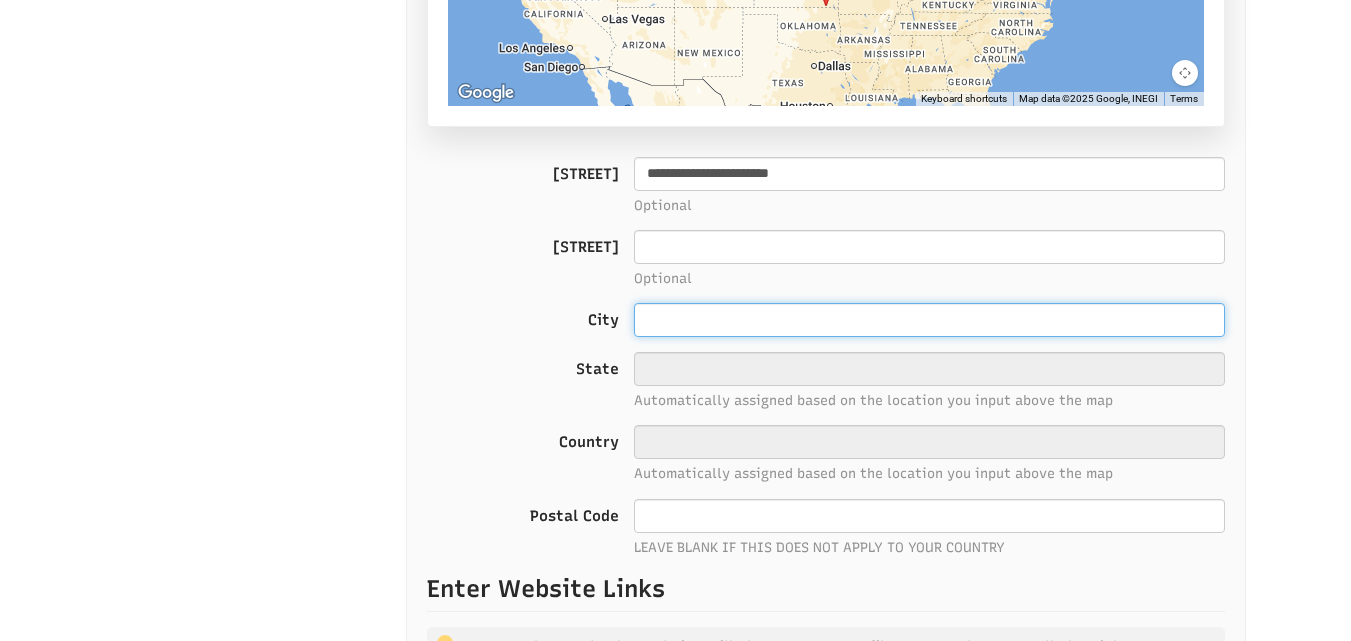 type on "**********" 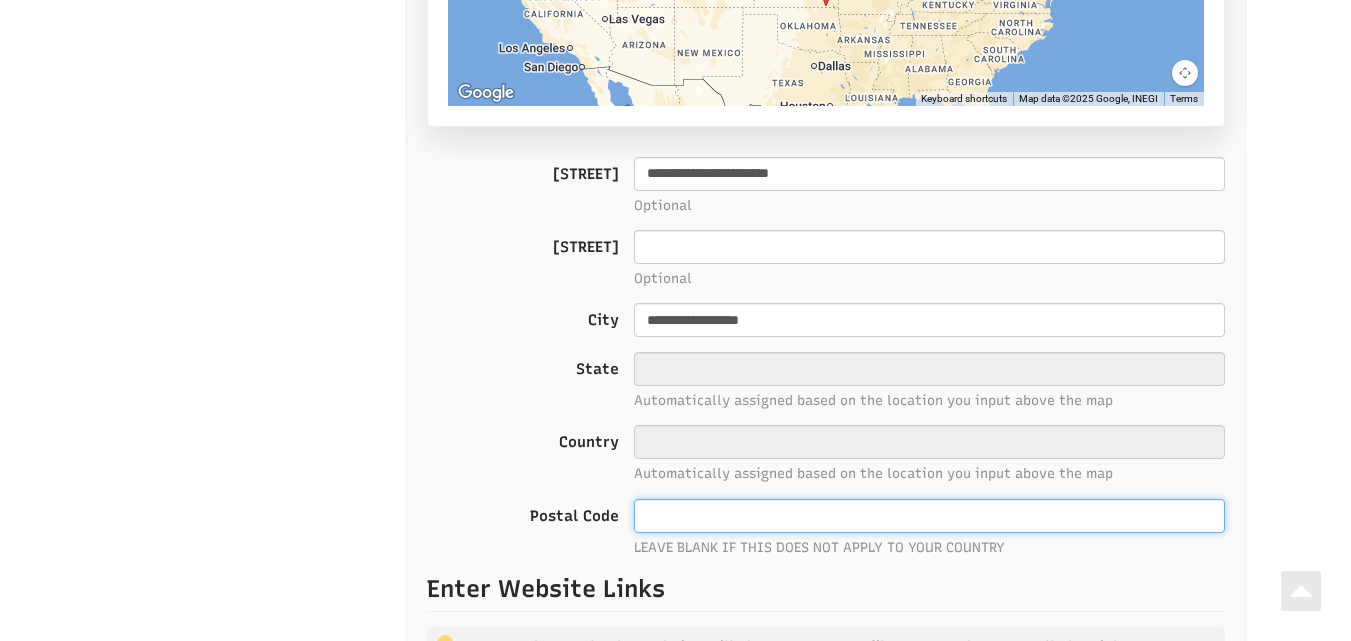 type on "*****" 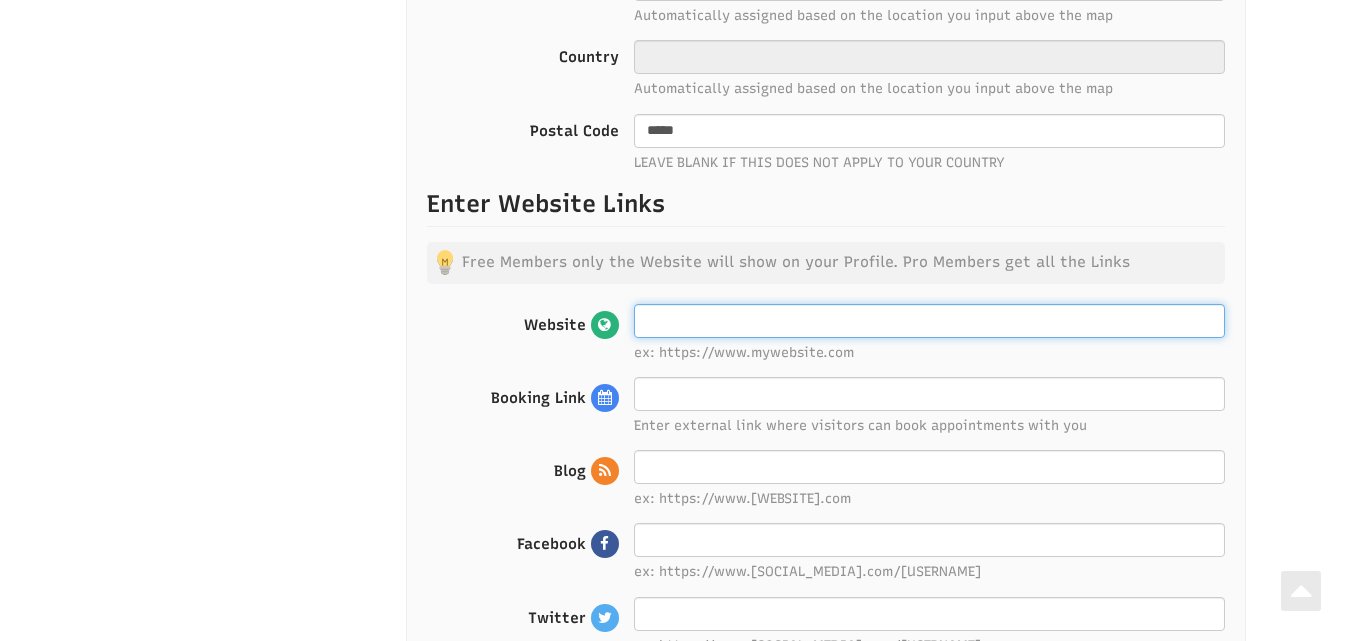 type on "**********" 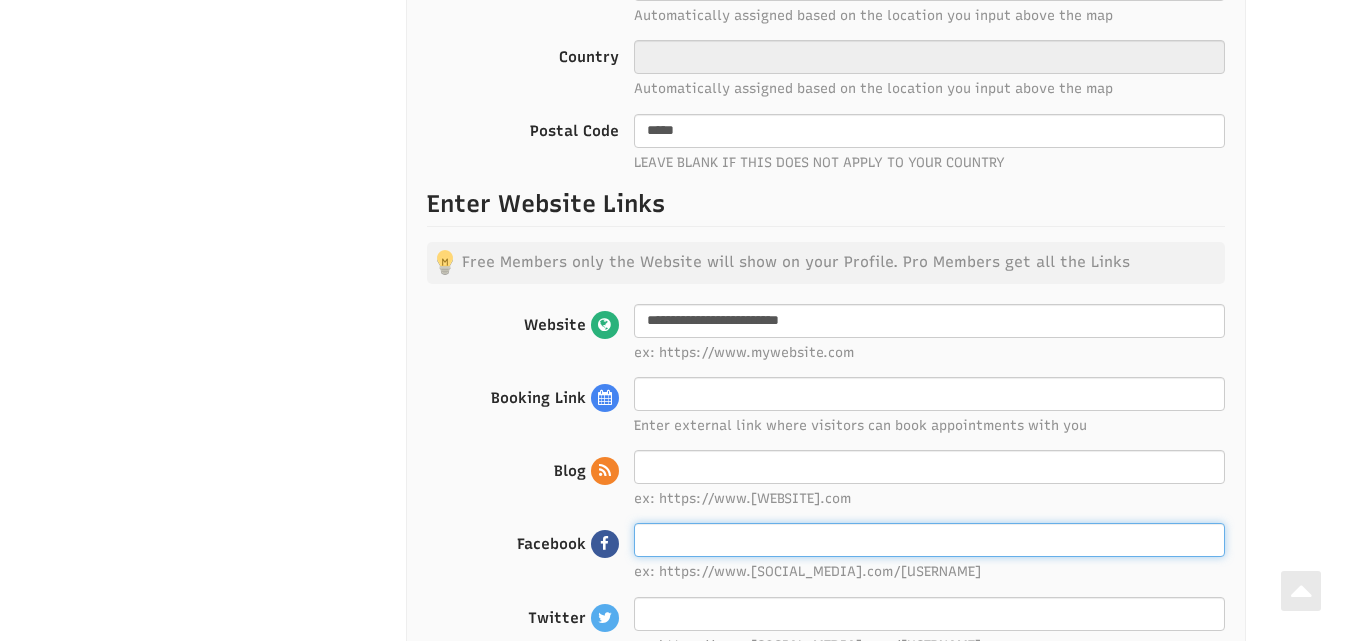 type on "**********" 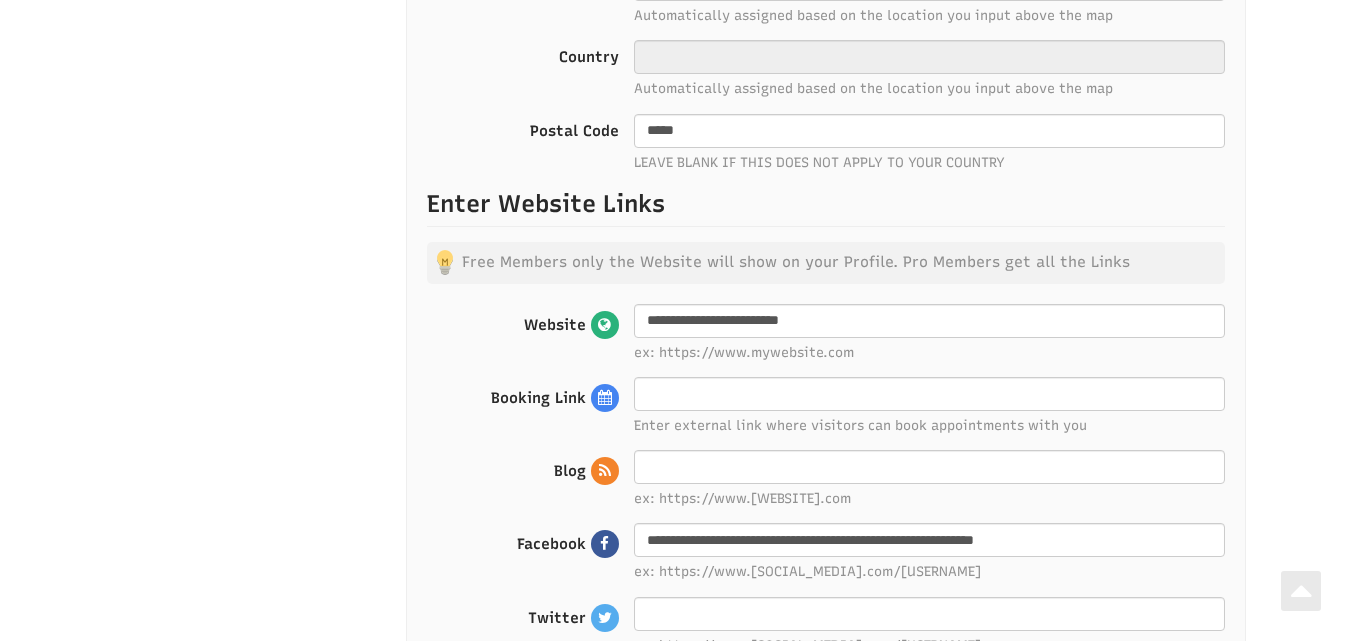 type on "**********" 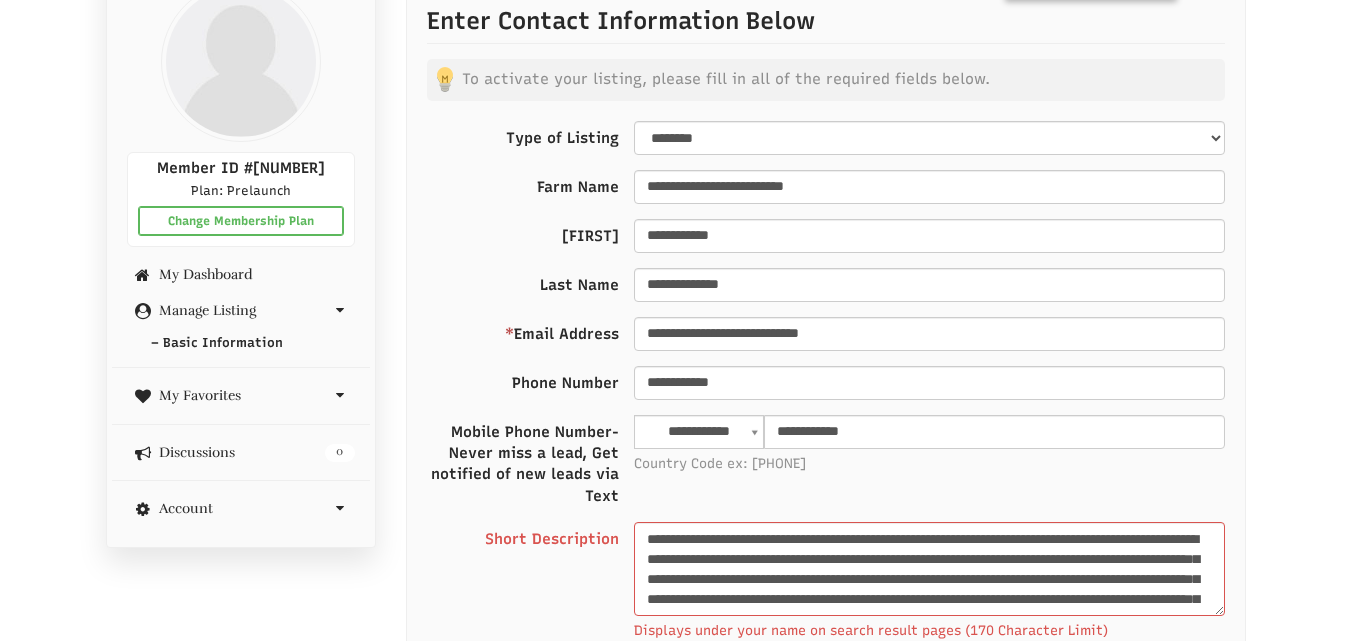 scroll, scrollTop: 297, scrollLeft: 0, axis: vertical 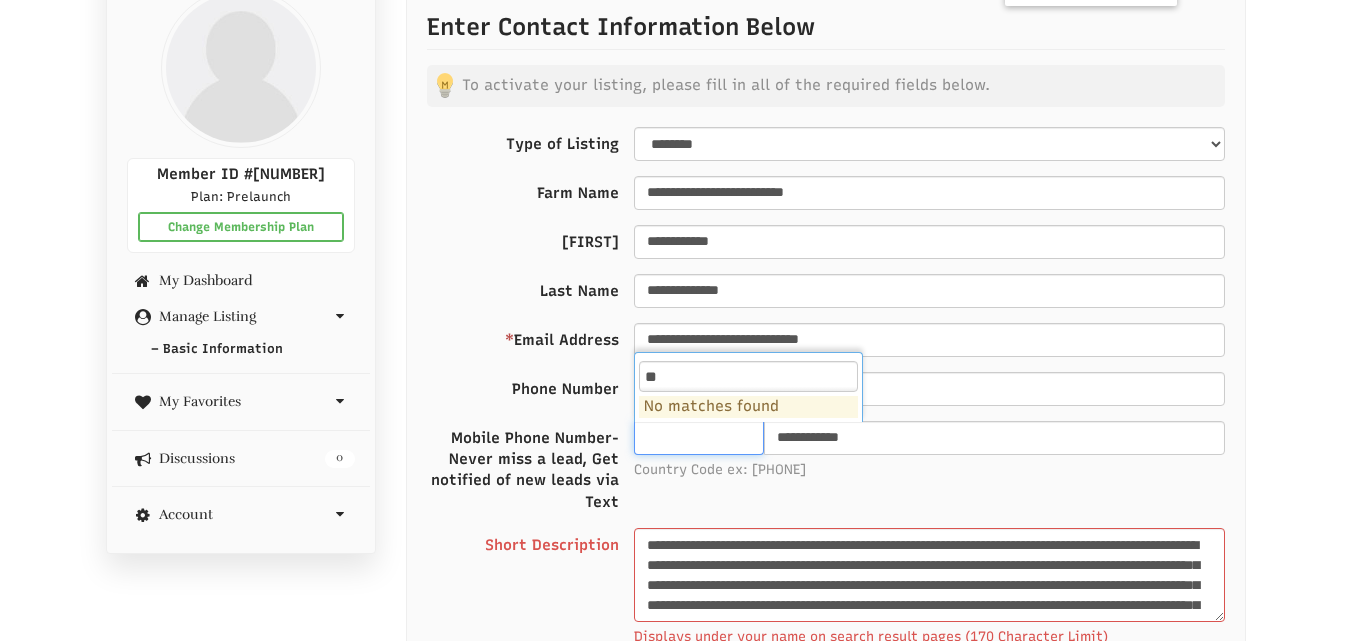 type on "*" 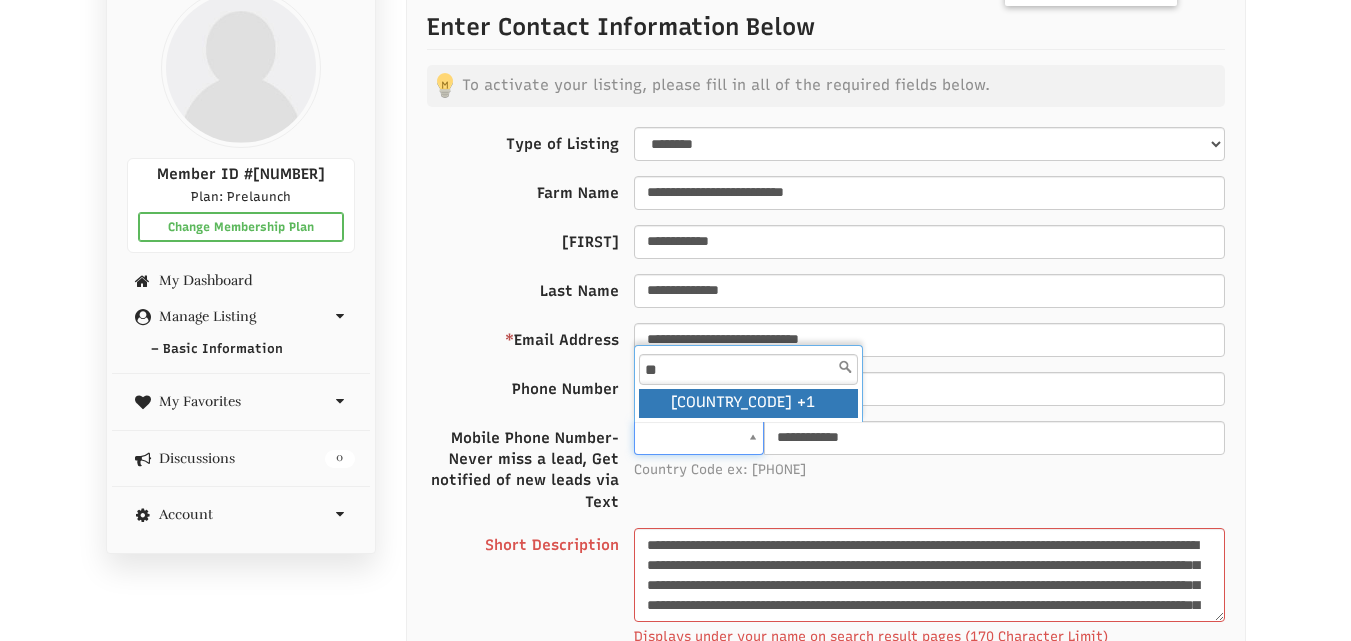 type on "*" 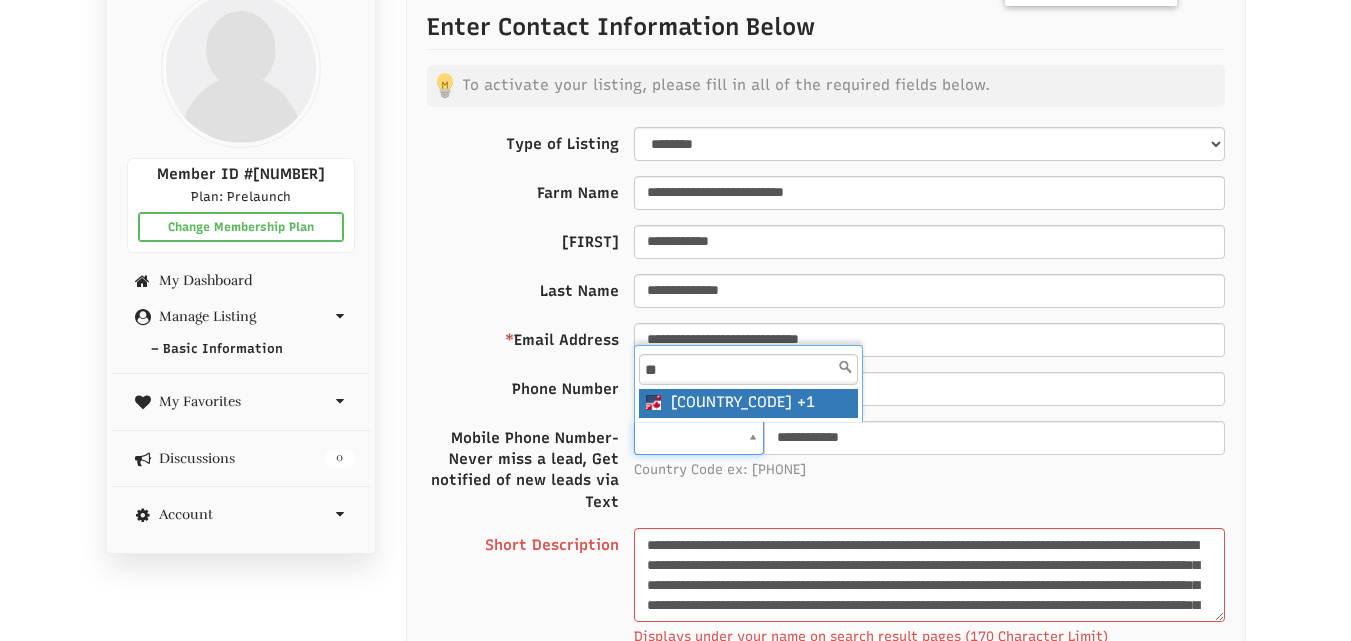 type on "**" 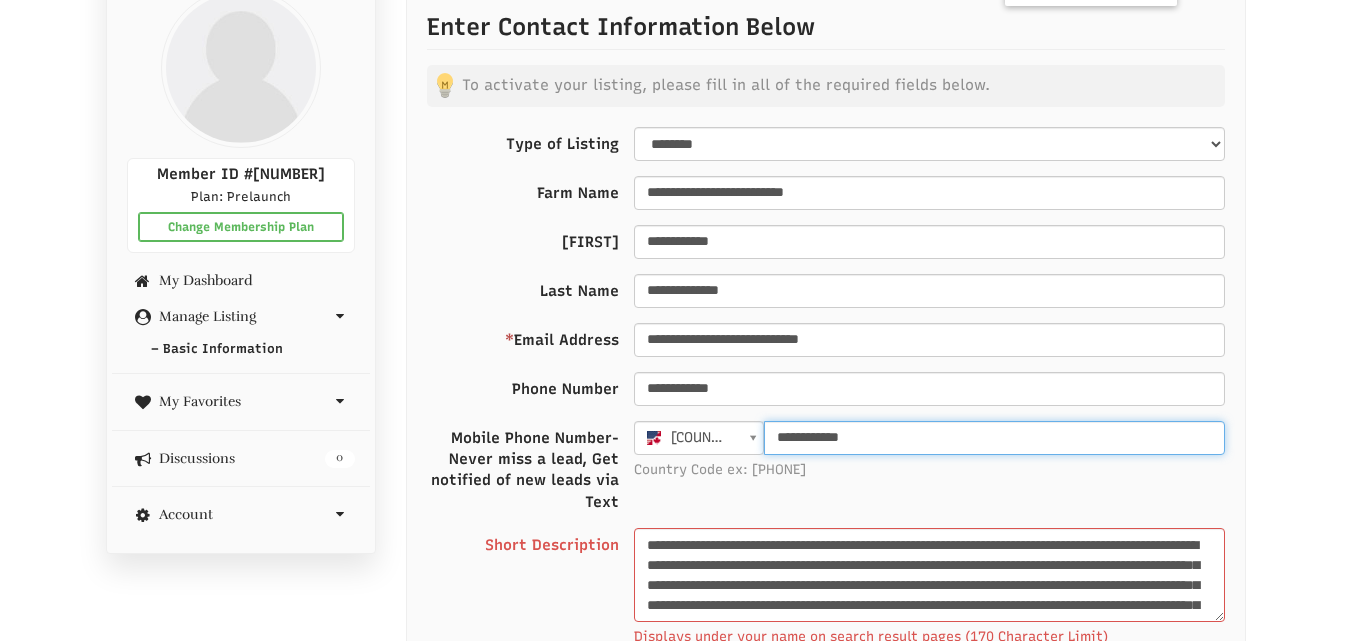 click on "**********" at bounding box center [994, 438] 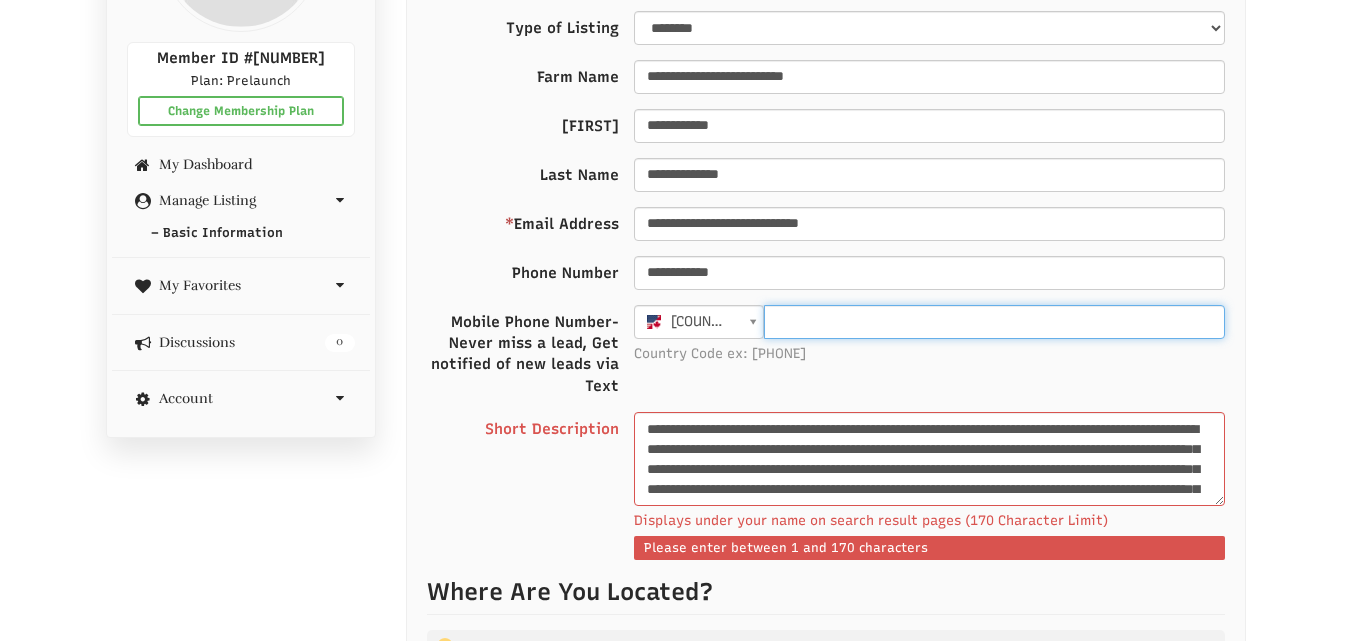 scroll, scrollTop: 564, scrollLeft: 0, axis: vertical 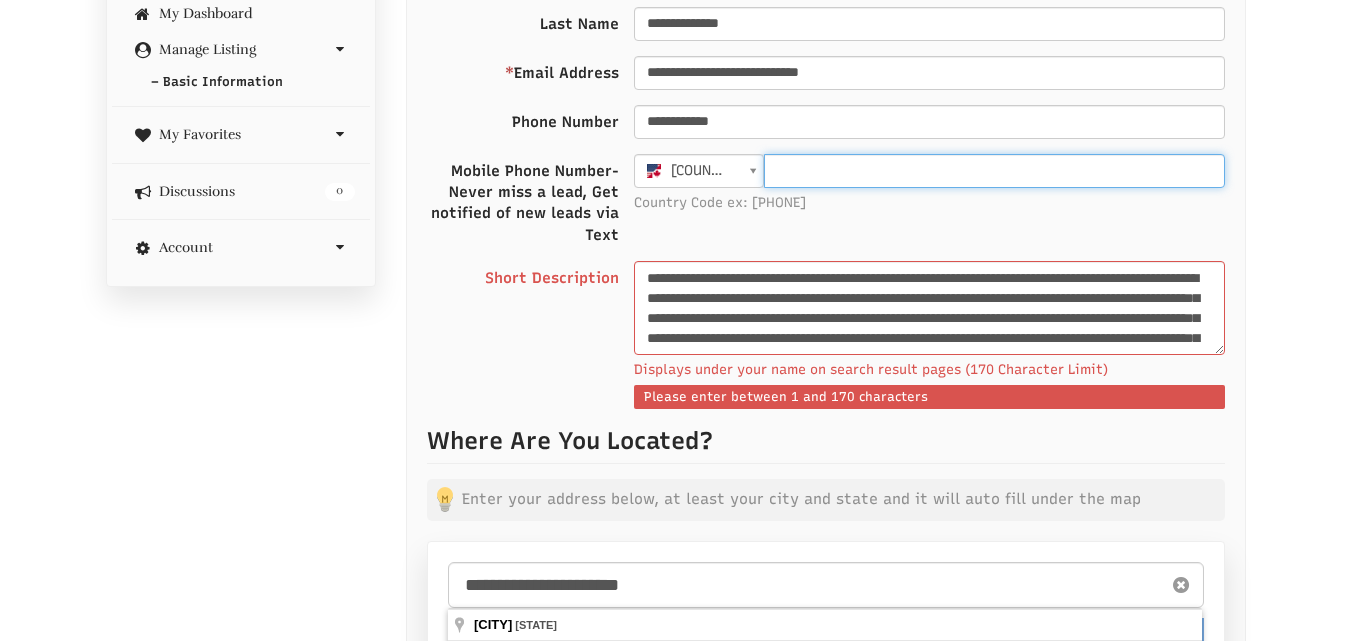 type 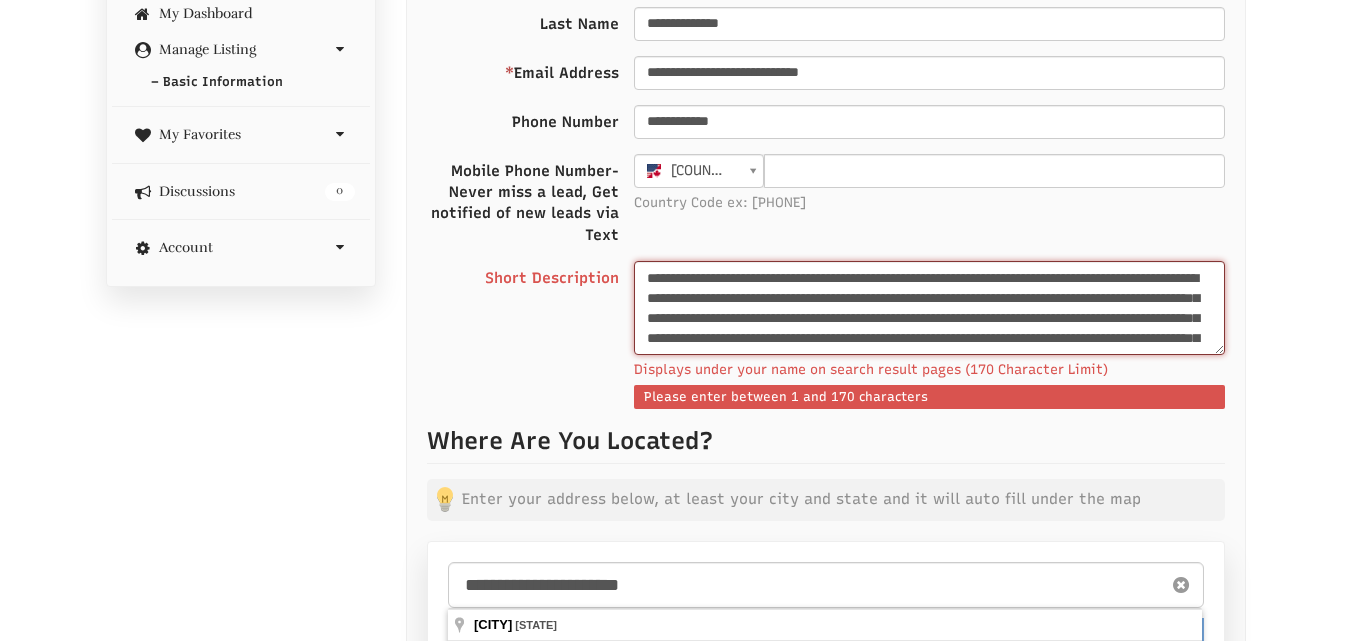 click on "**********" at bounding box center (929, 308) 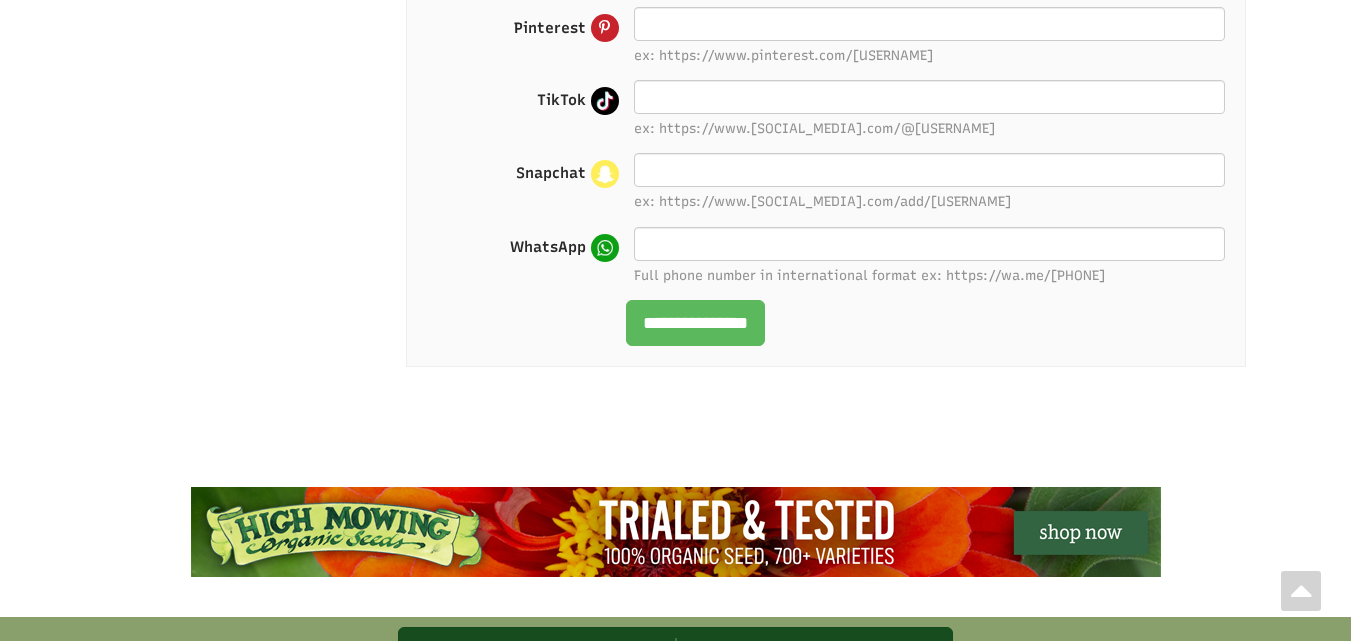 scroll, scrollTop: 2697, scrollLeft: 0, axis: vertical 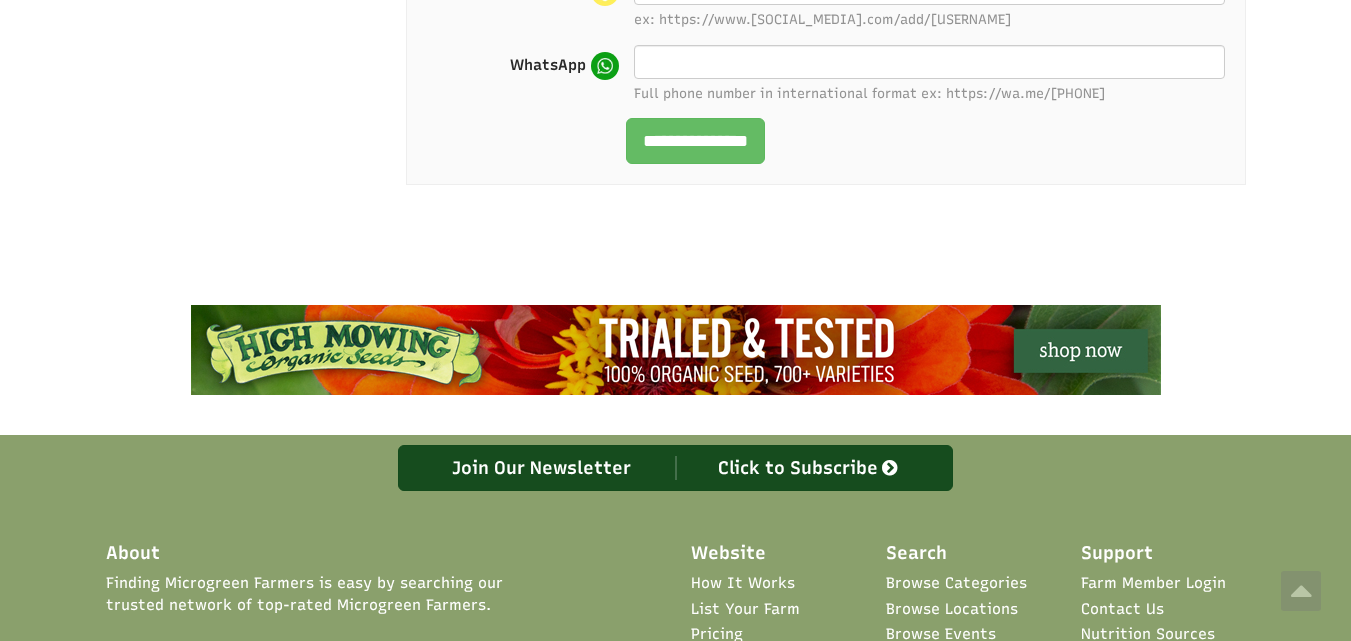 type 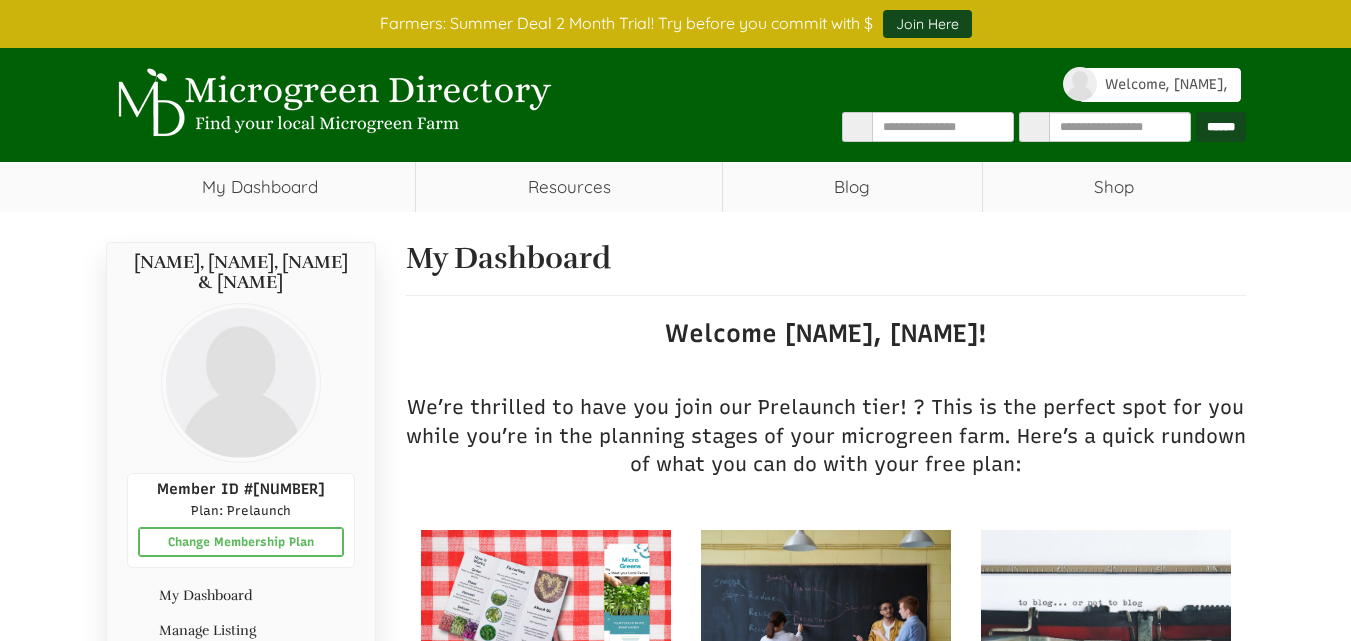 scroll, scrollTop: 0, scrollLeft: 0, axis: both 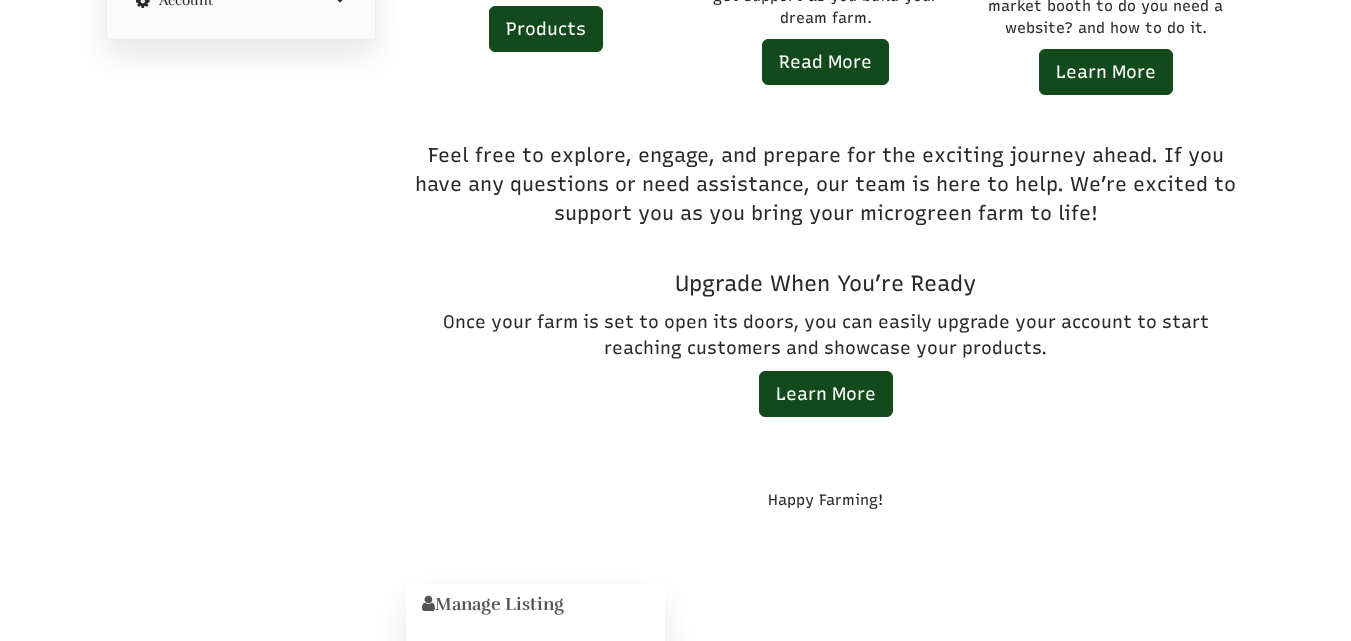 select 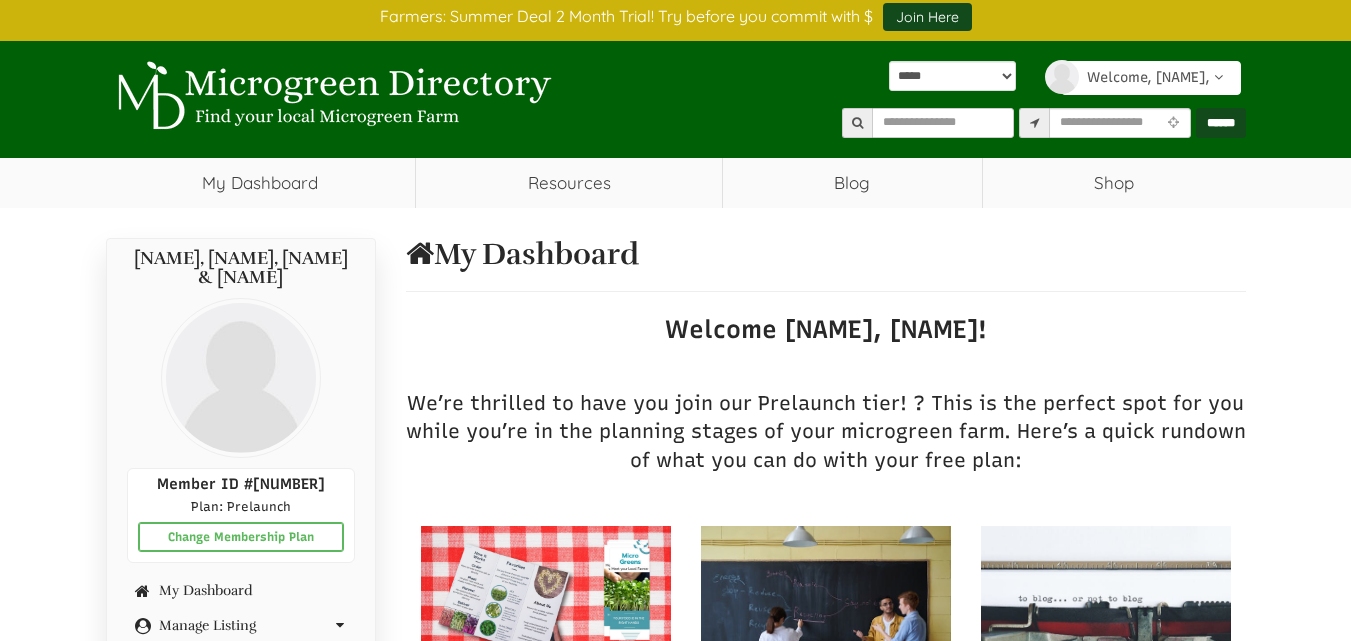 scroll, scrollTop: 0, scrollLeft: 0, axis: both 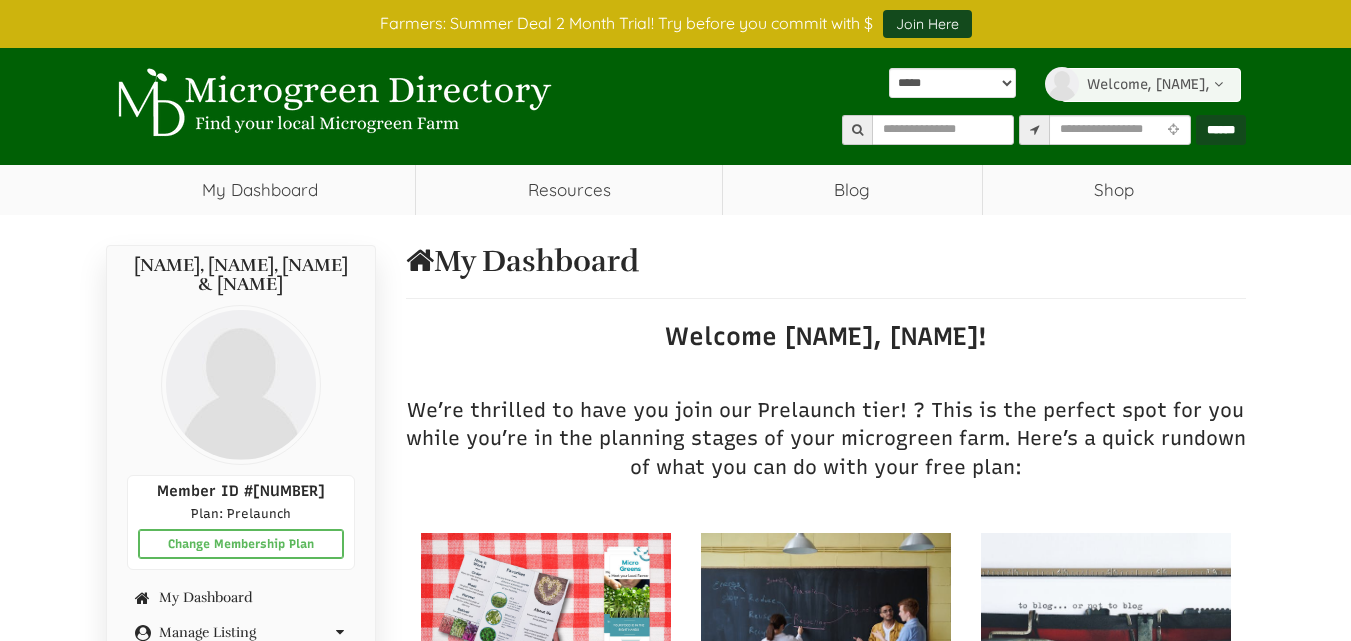 click on "Welcome,
[NAME]," at bounding box center [1151, 85] 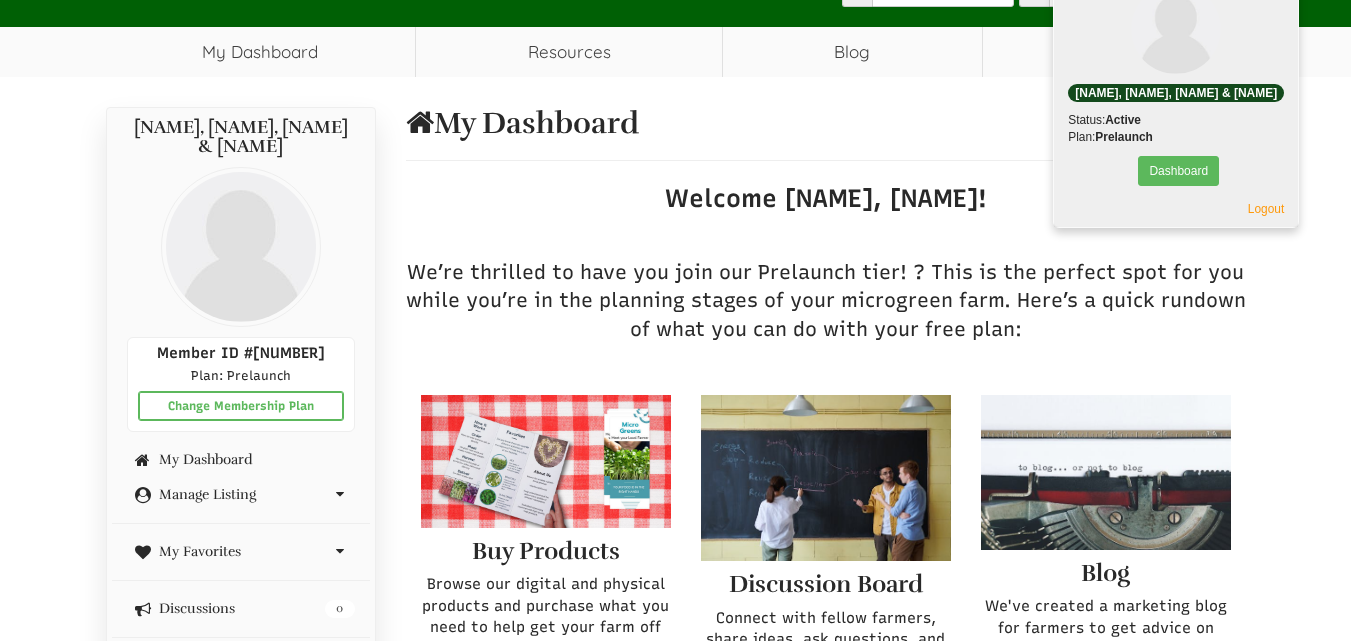 scroll, scrollTop: 267, scrollLeft: 0, axis: vertical 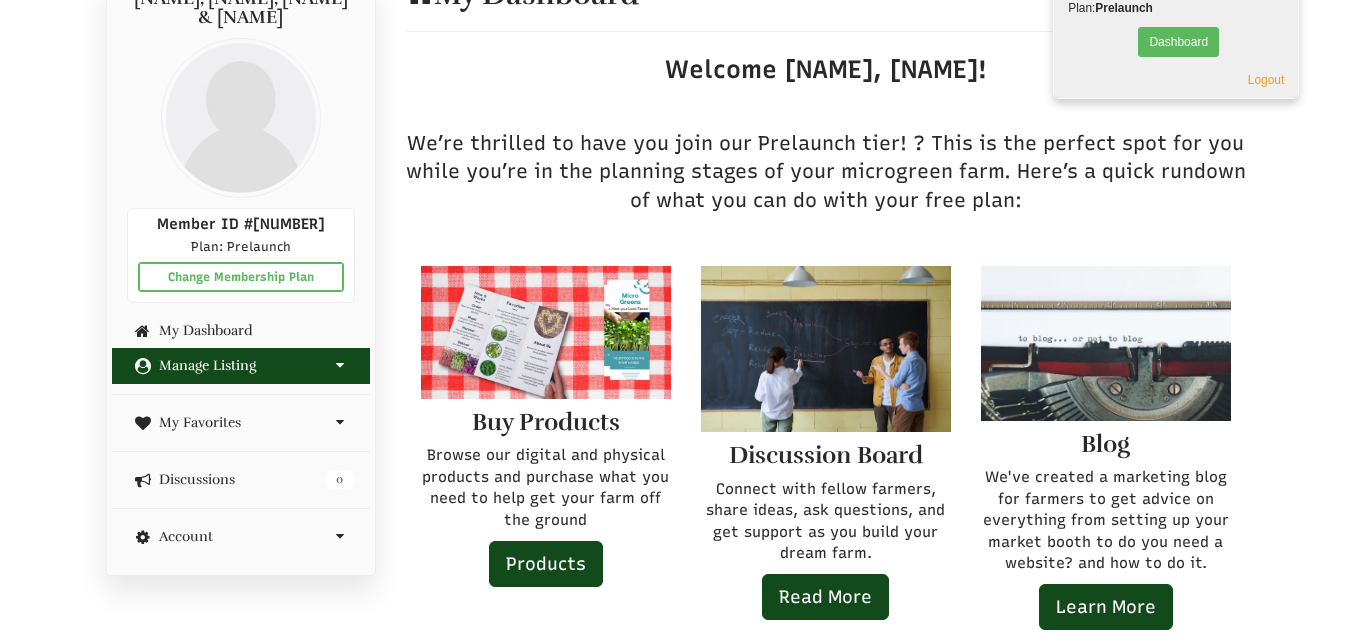 click on "Manage Listing" at bounding box center [241, 365] 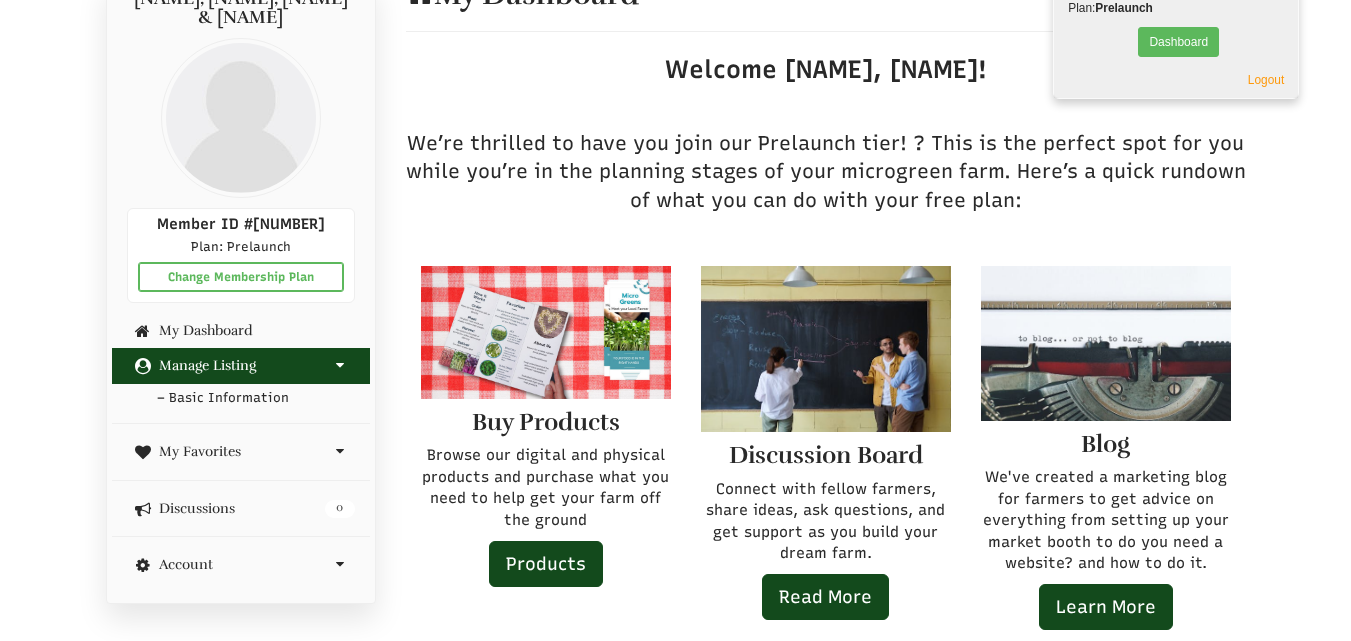 click on "–  Basic Information" at bounding box center [241, 398] 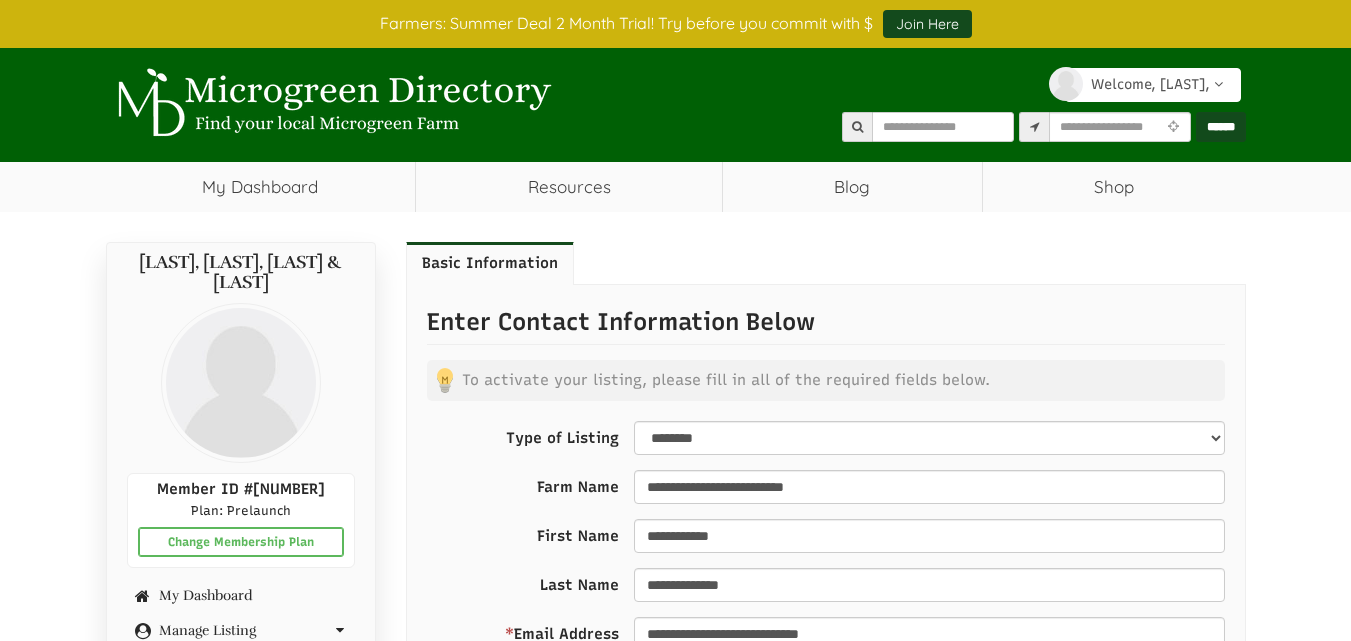 select 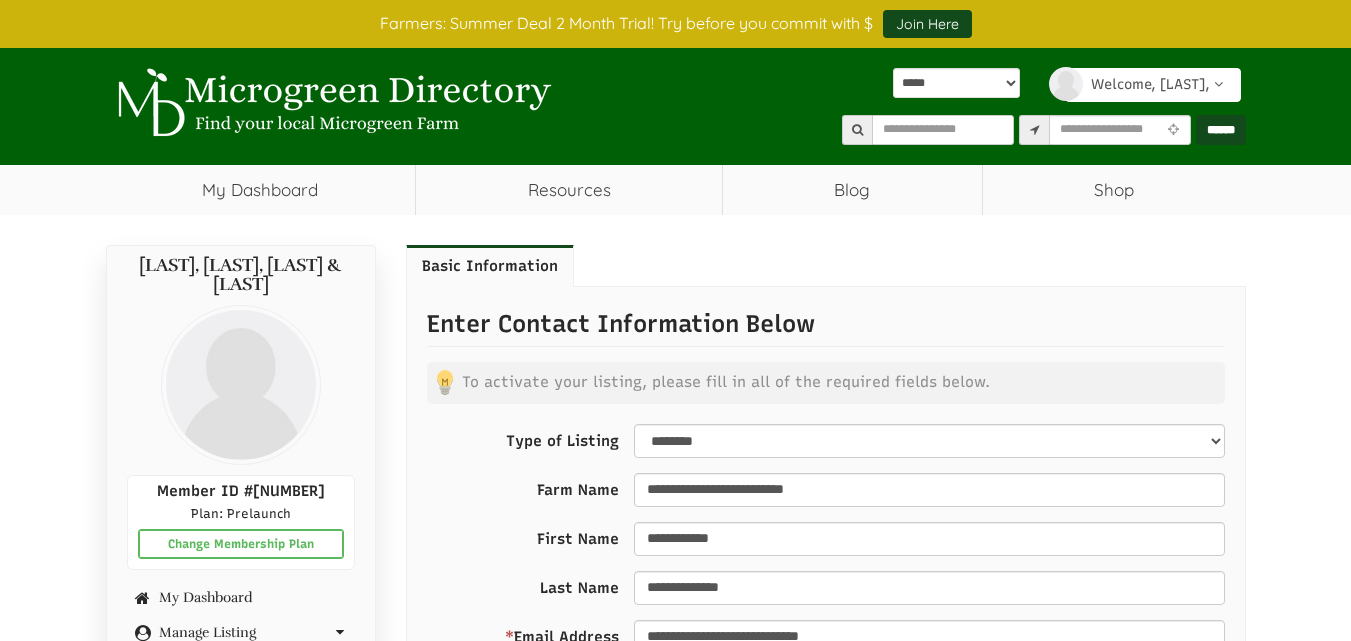 scroll, scrollTop: 0, scrollLeft: 0, axis: both 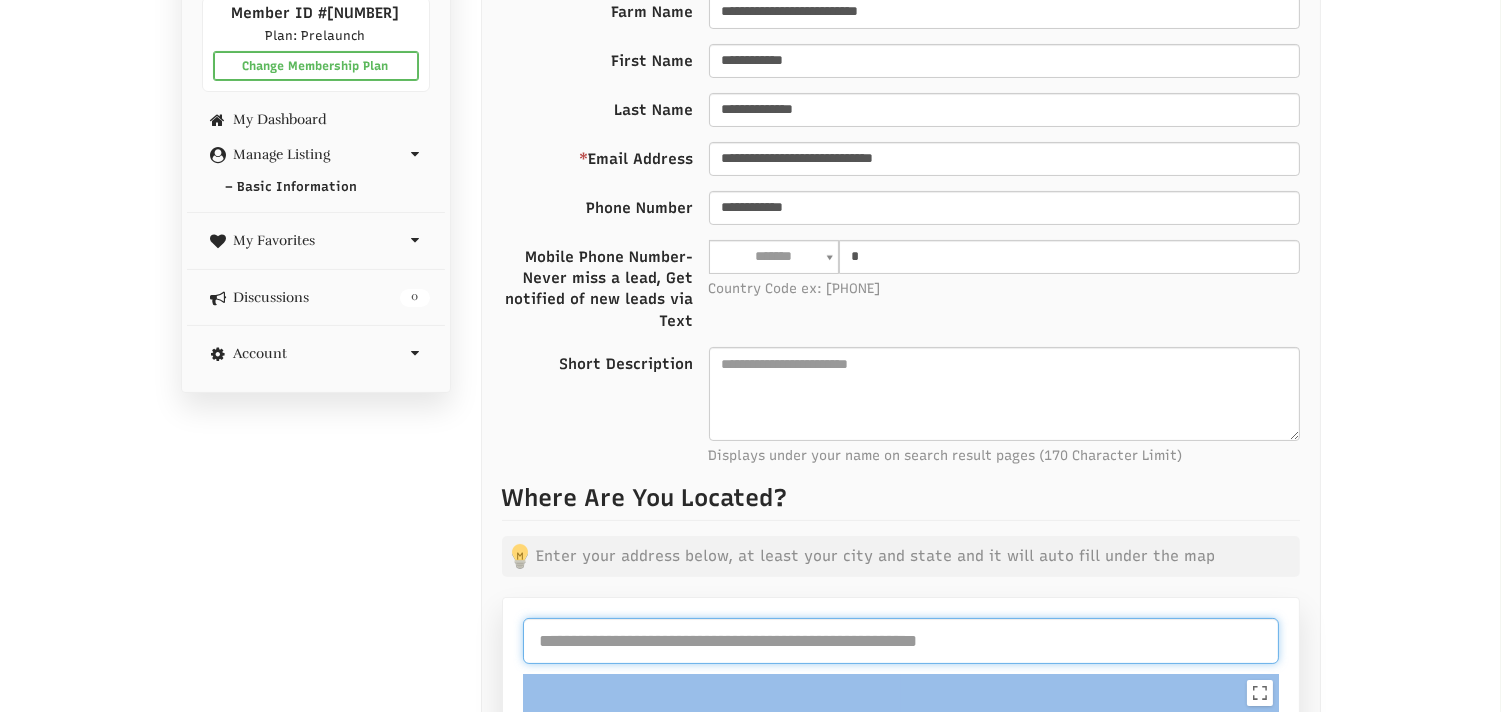 click at bounding box center [901, 641] 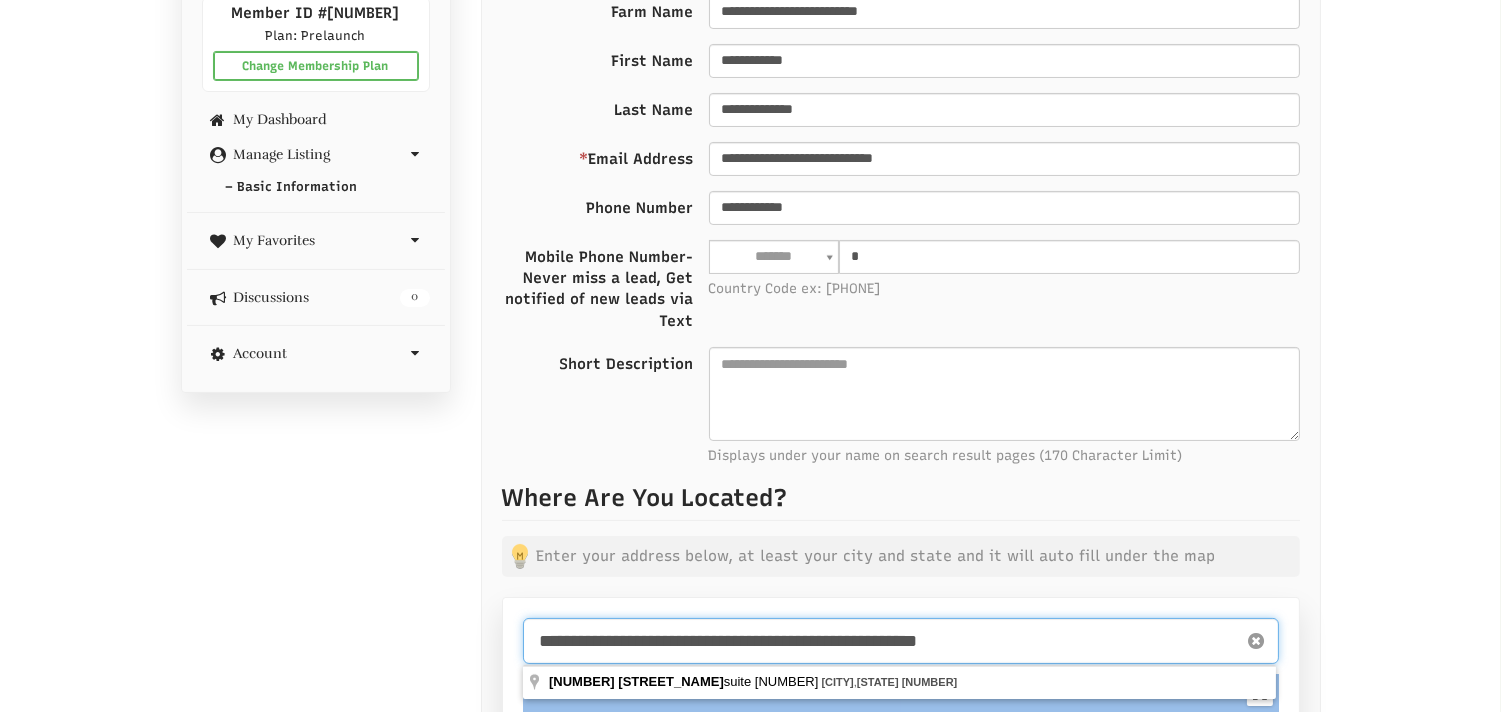 type on "**********" 